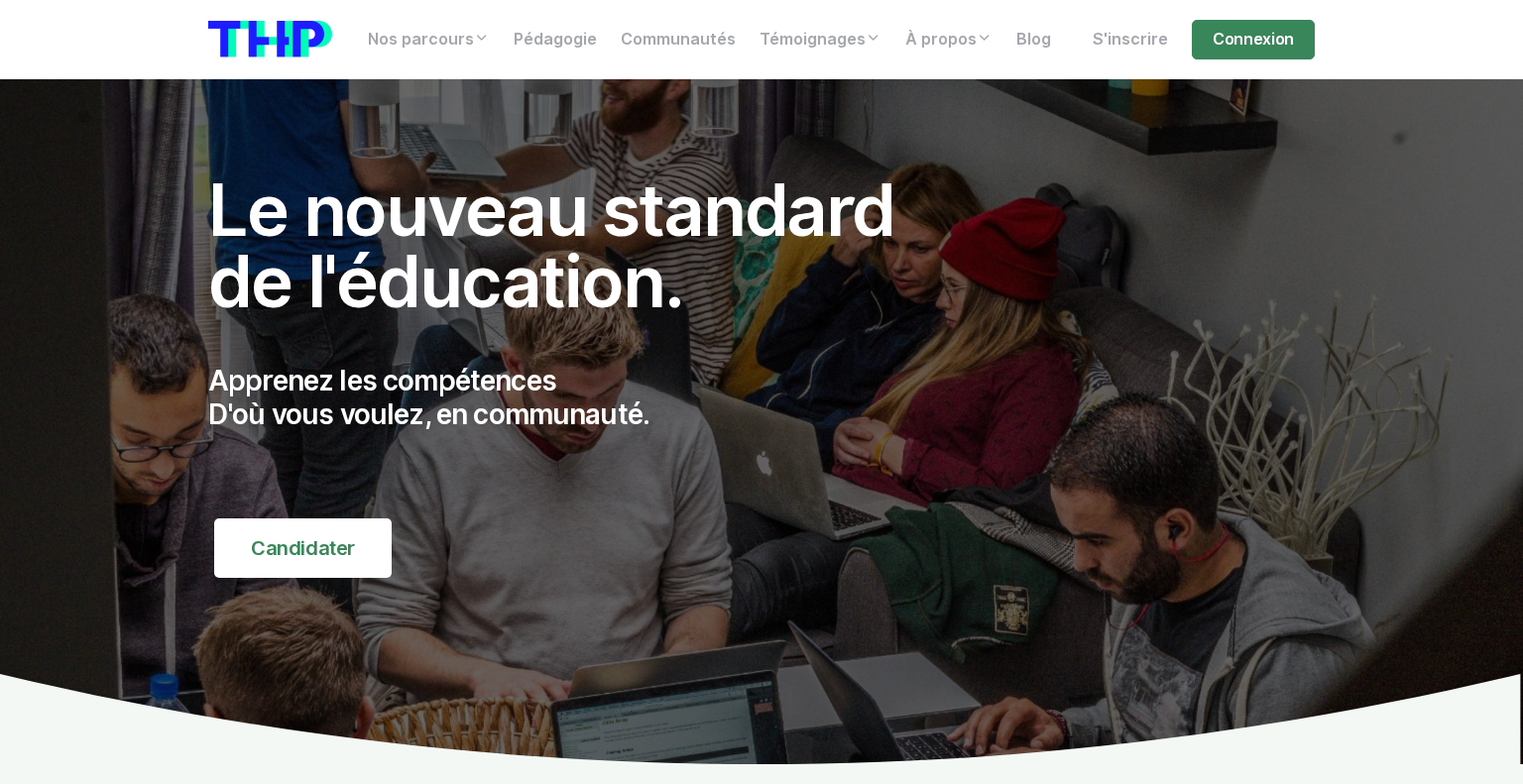scroll, scrollTop: 0, scrollLeft: 0, axis: both 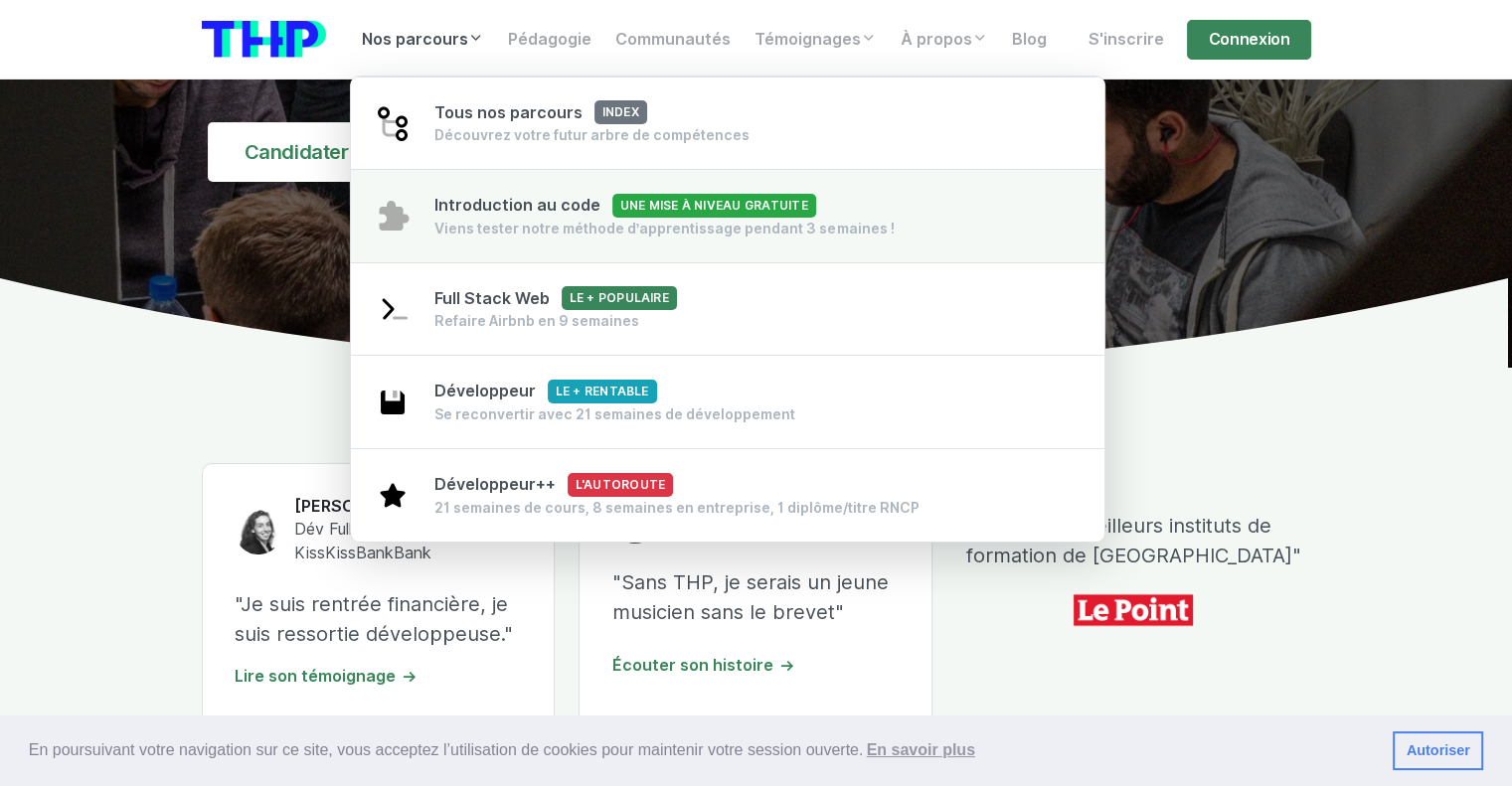 click on "Viens tester notre méthode d’apprentissage pendant 3 semaines !" at bounding box center (664, 229) 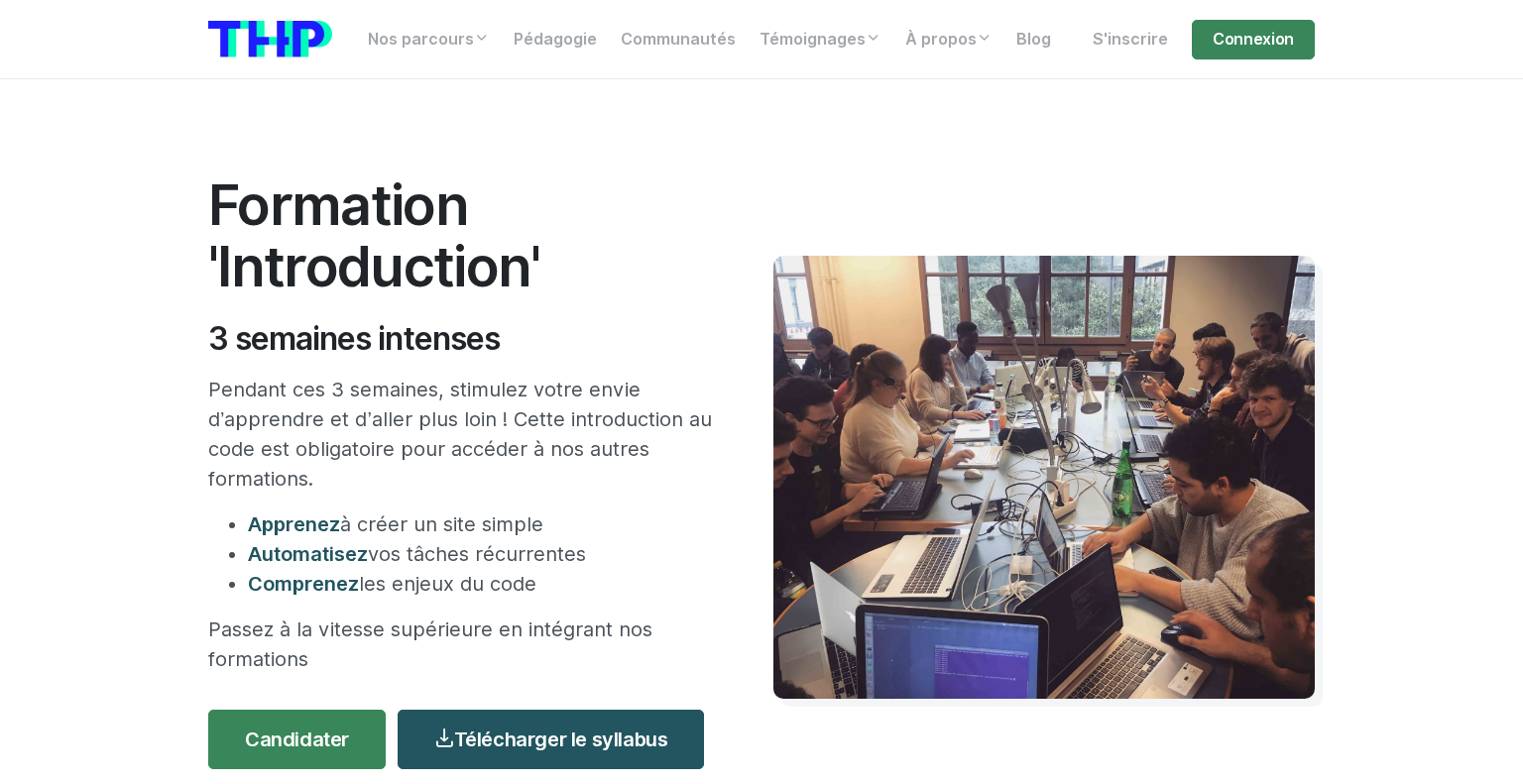 scroll, scrollTop: 0, scrollLeft: 0, axis: both 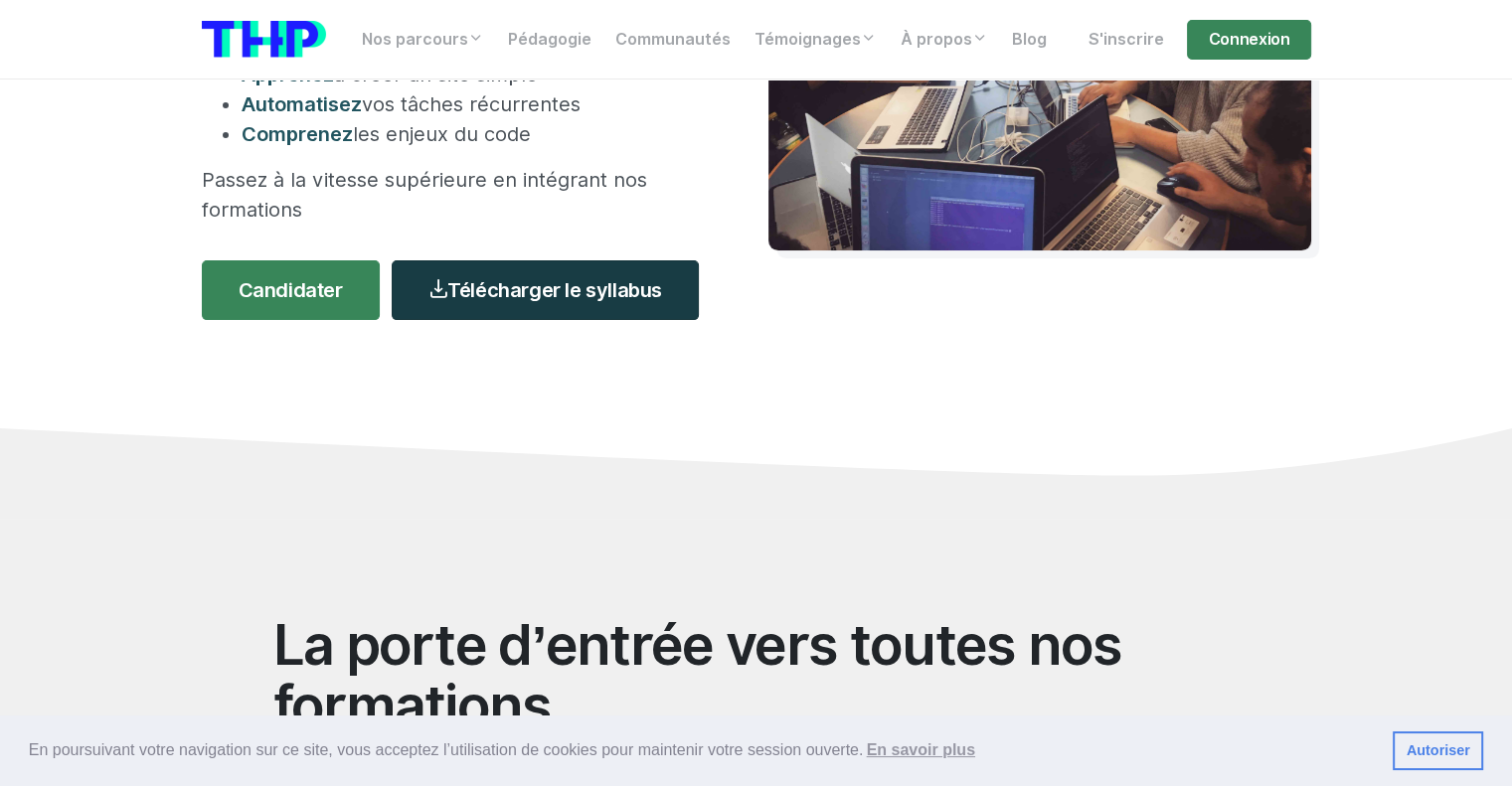 drag, startPoint x: 507, startPoint y: 272, endPoint x: 517, endPoint y: 313, distance: 42.201896 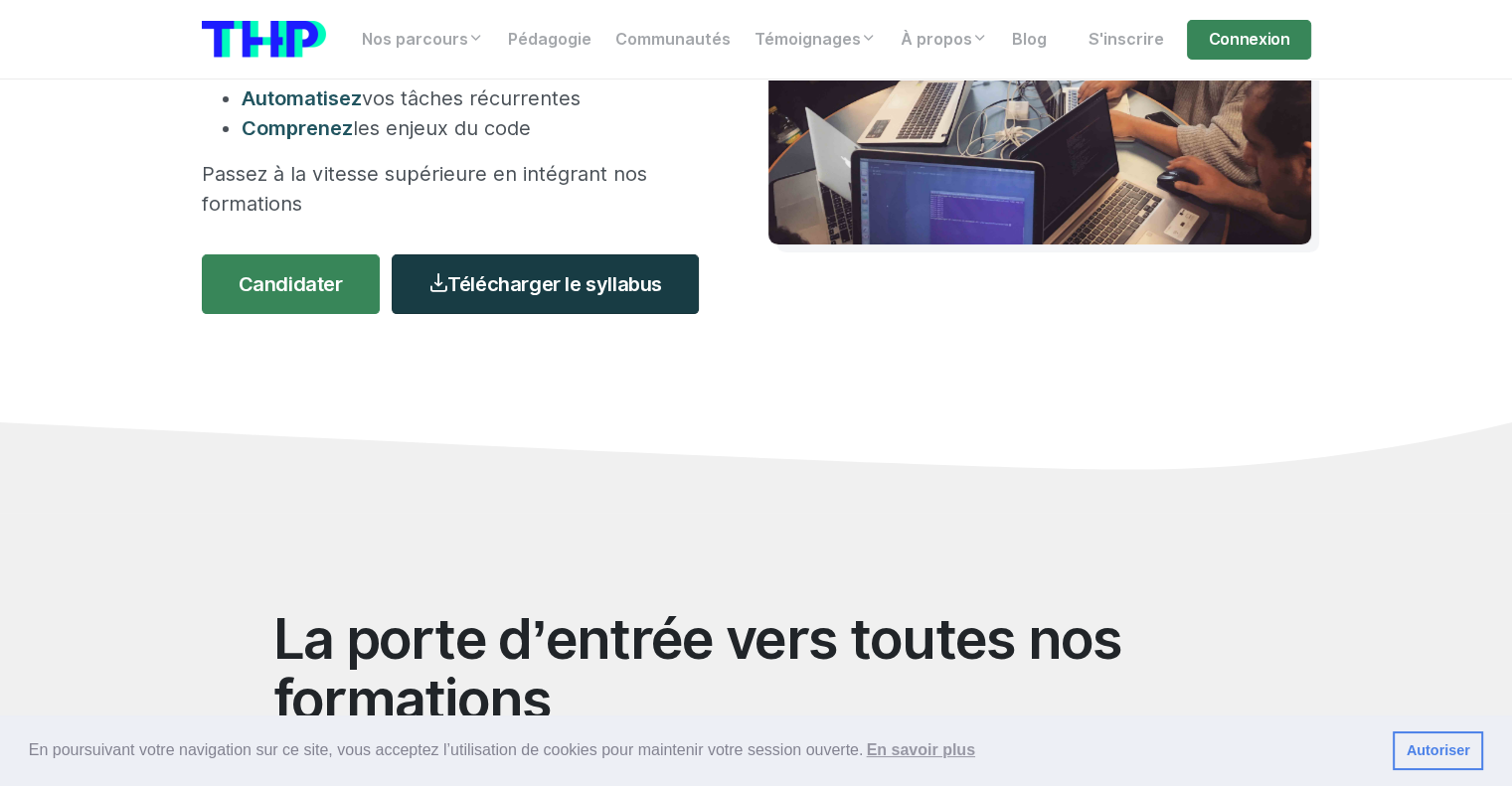 click on "Télécharger le syllabus" at bounding box center (545, 284) 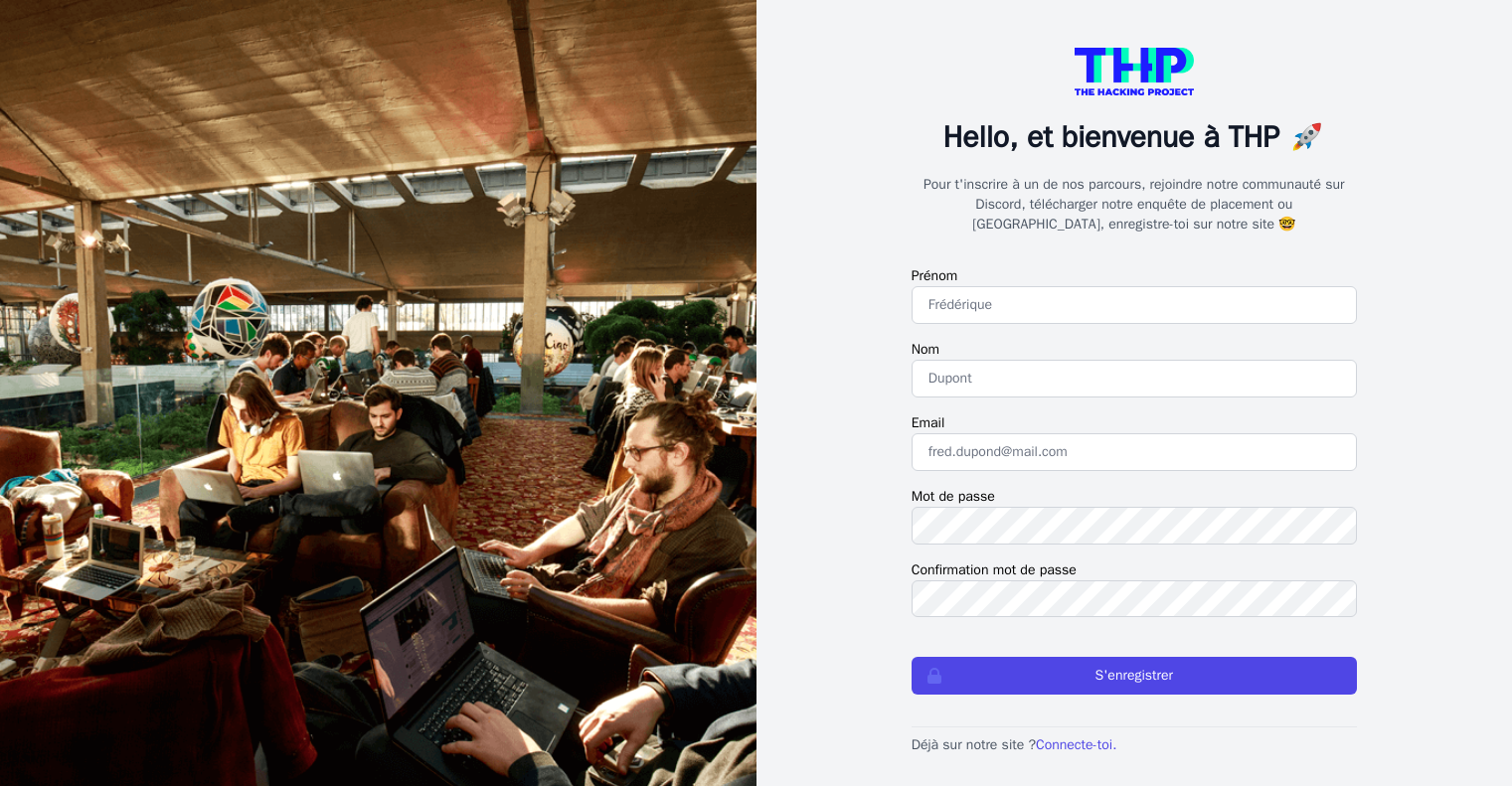 scroll, scrollTop: 0, scrollLeft: 0, axis: both 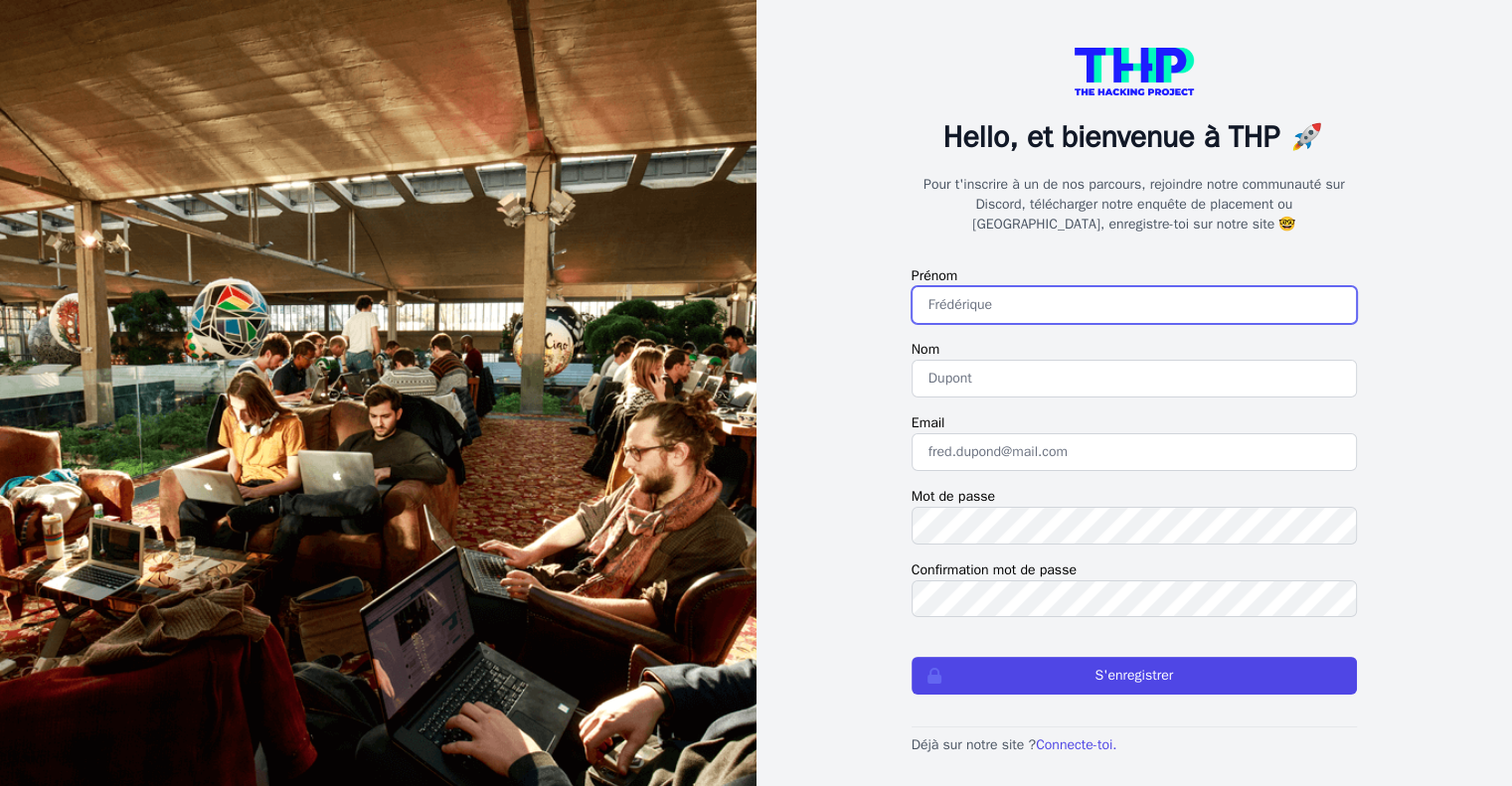 click at bounding box center [1134, 305] 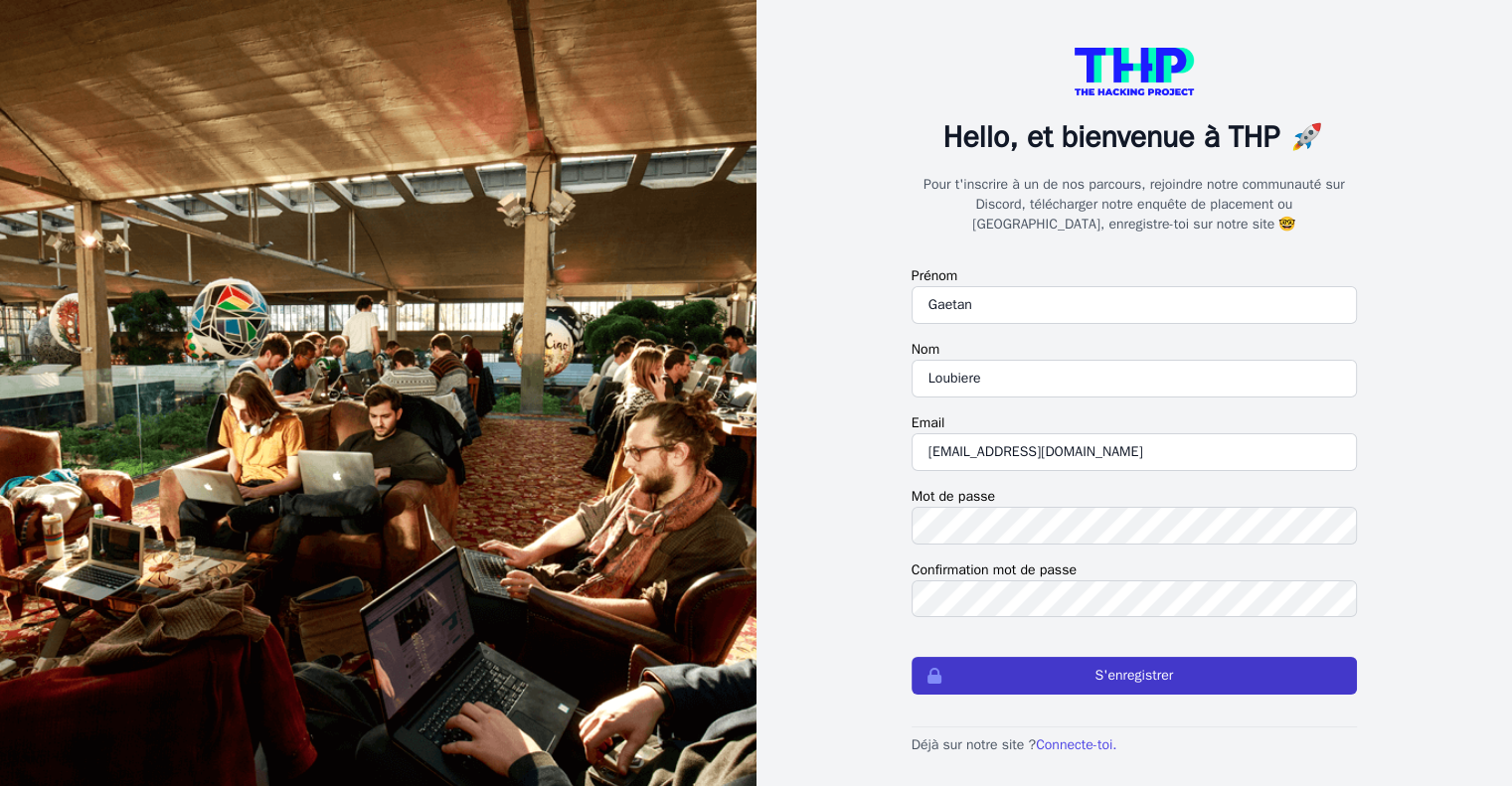 click on "S'enregistrer" at bounding box center [1134, 676] 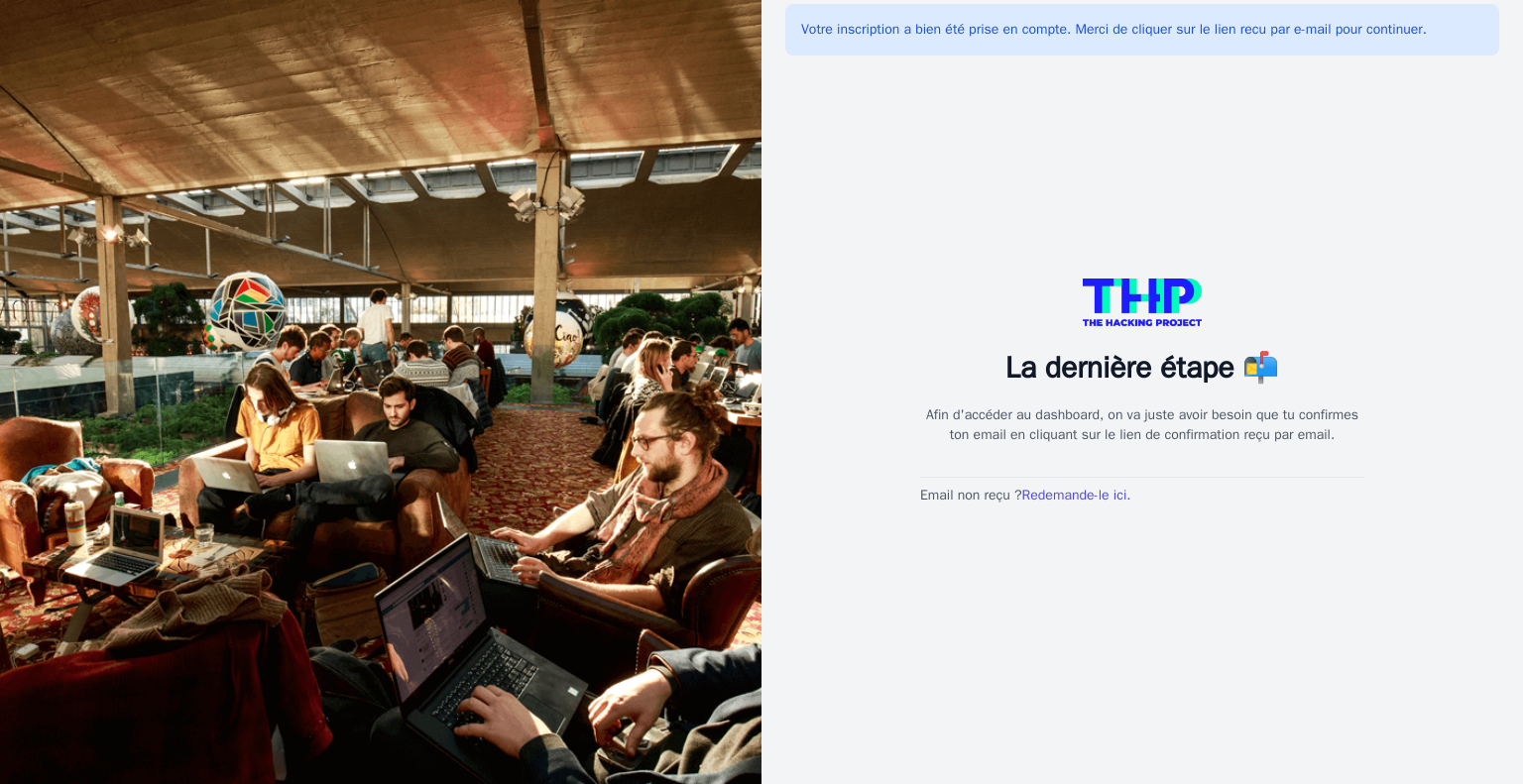 scroll, scrollTop: 0, scrollLeft: 0, axis: both 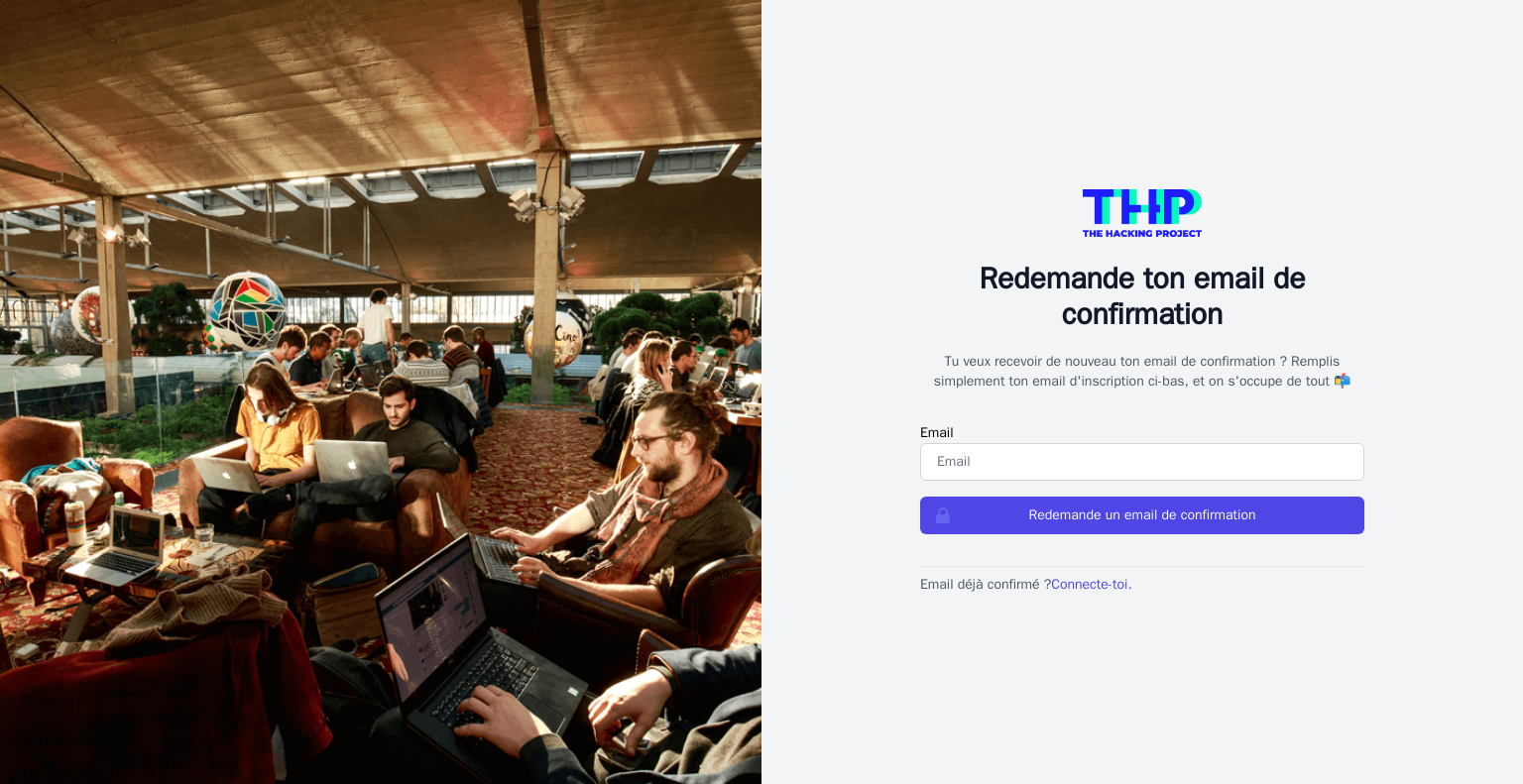 click at bounding box center (1142, 462) 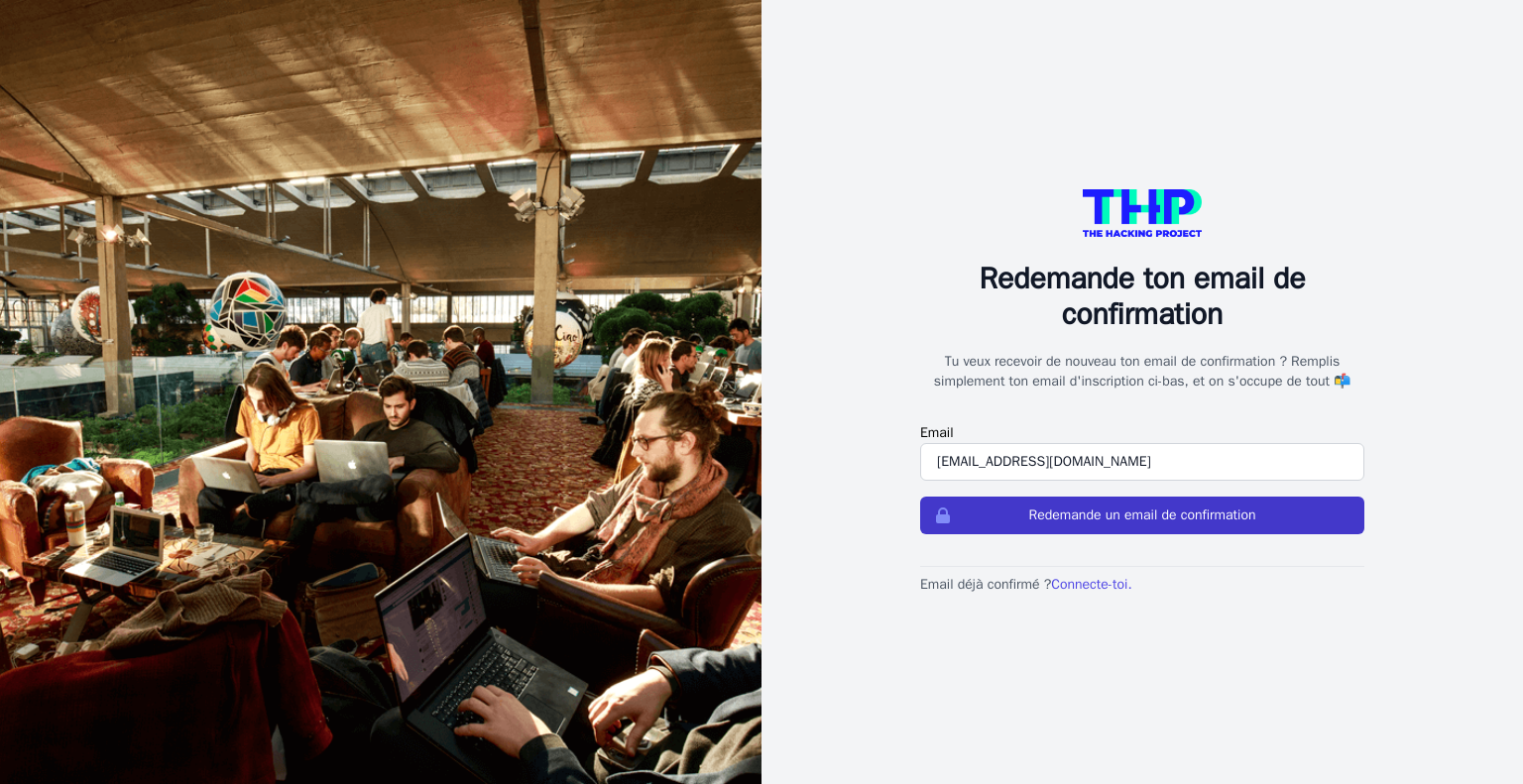 click on "Redemande un email de confirmation" at bounding box center [1142, 515] 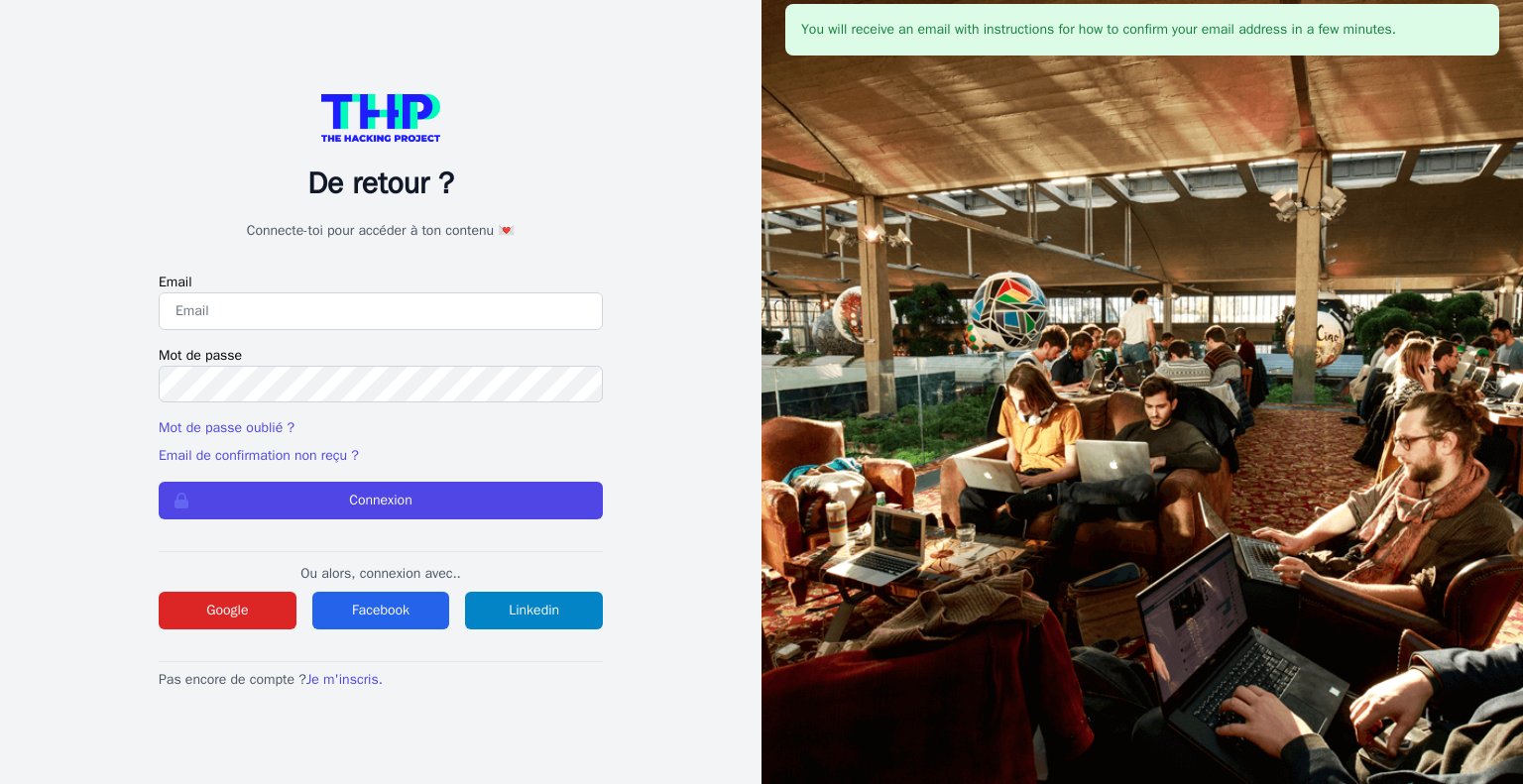 scroll, scrollTop: 0, scrollLeft: 0, axis: both 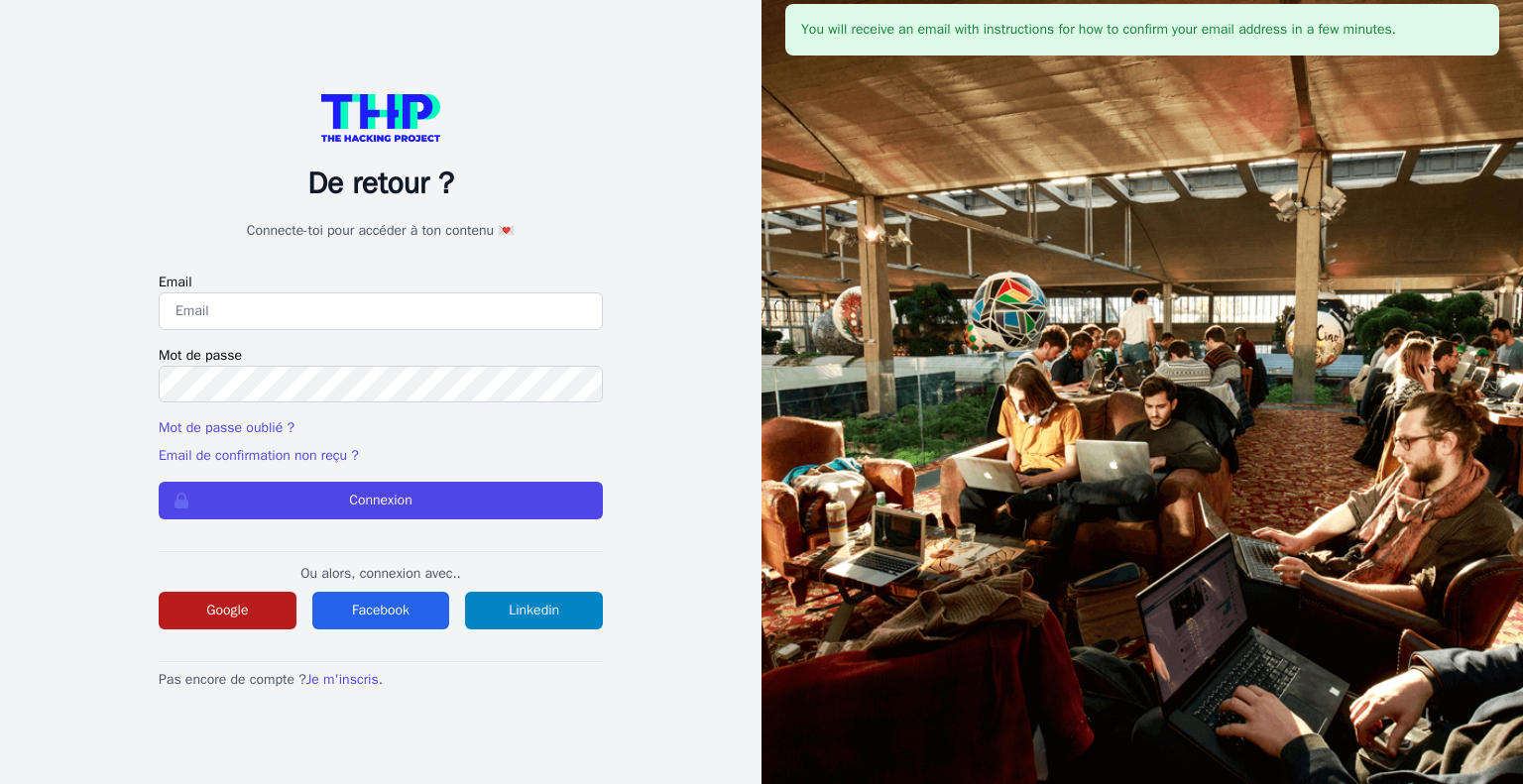 type on "[EMAIL_ADDRESS][DOMAIN_NAME]" 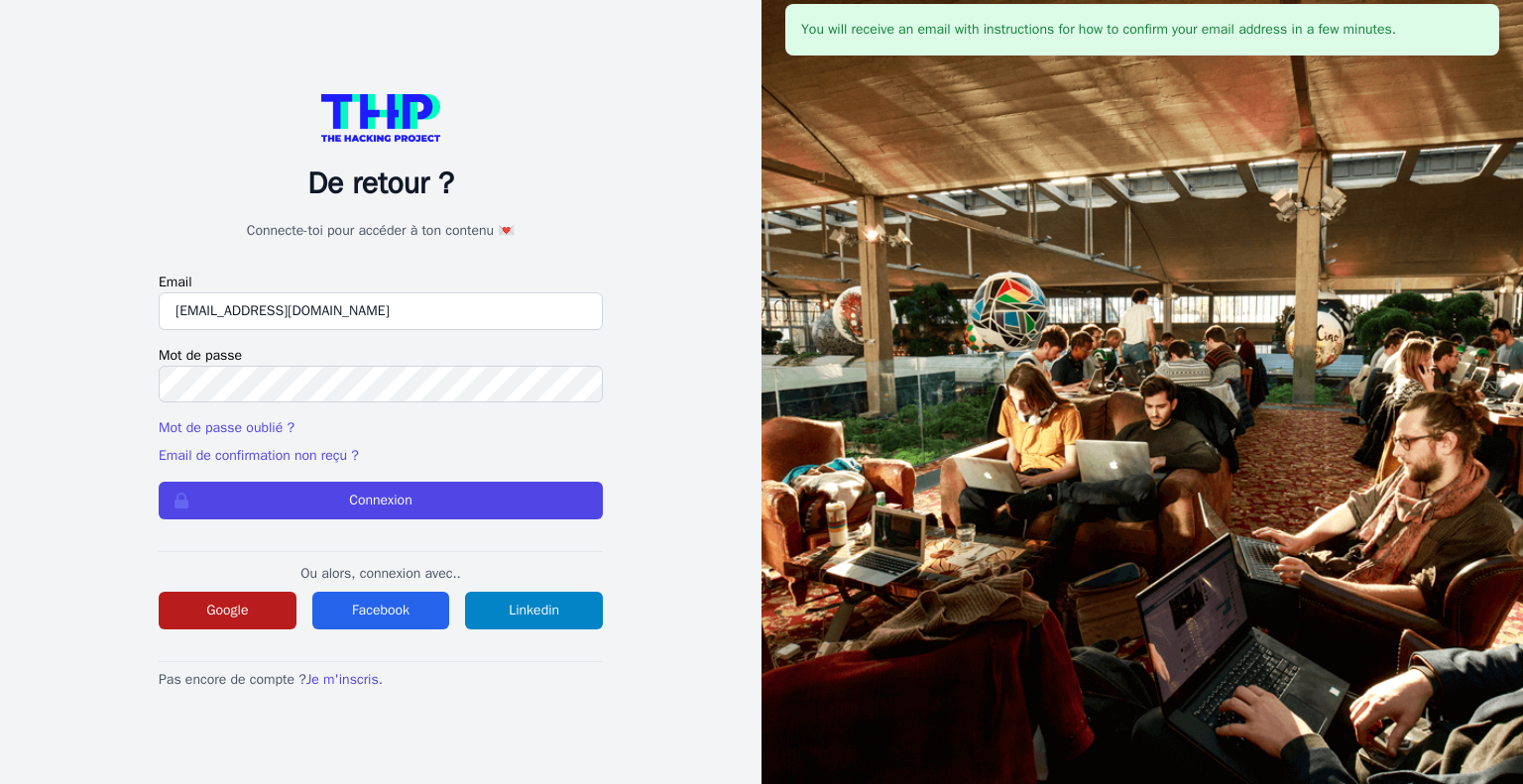 click on "Google" at bounding box center [227, 611] 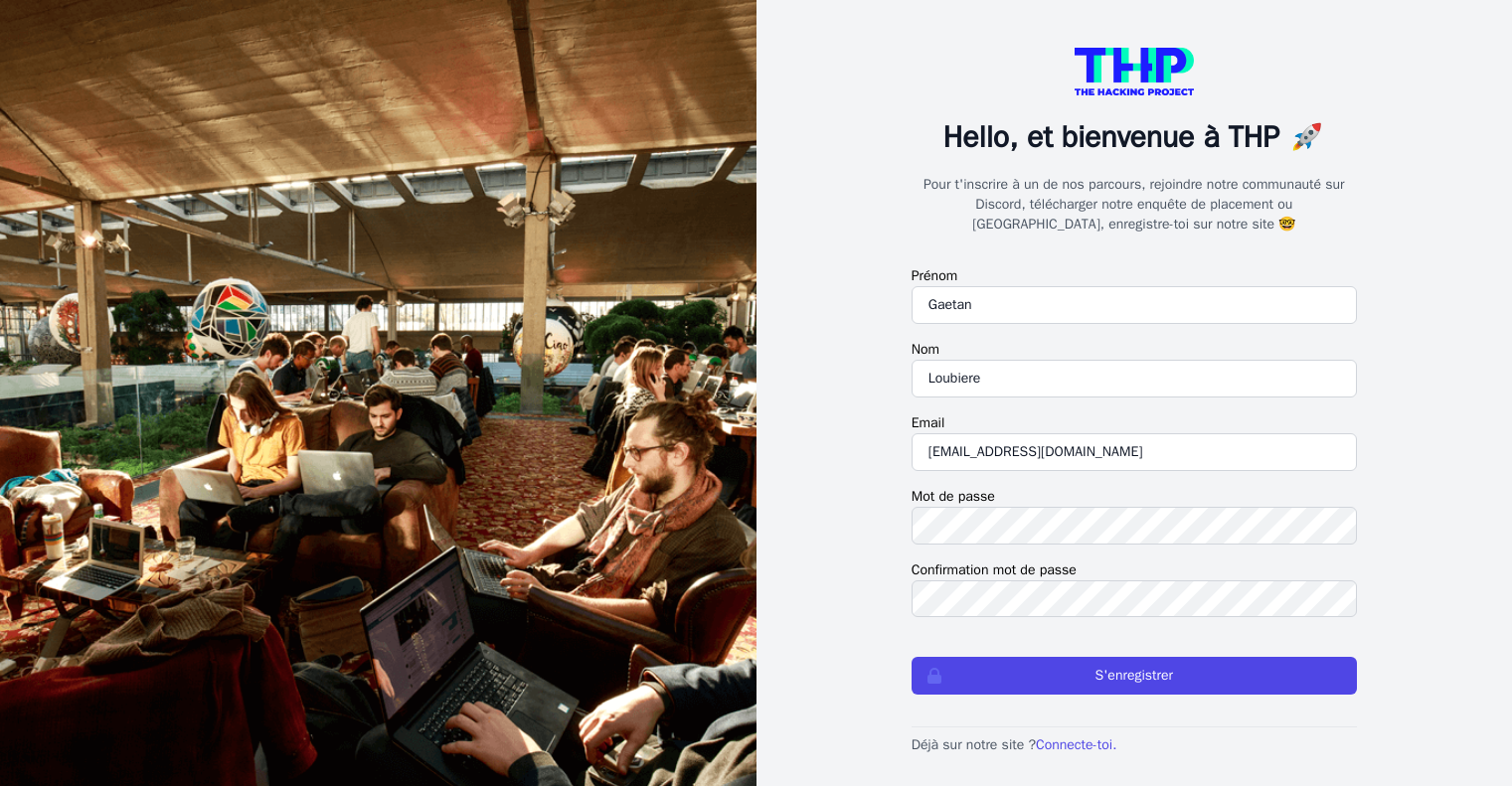 scroll, scrollTop: 0, scrollLeft: 0, axis: both 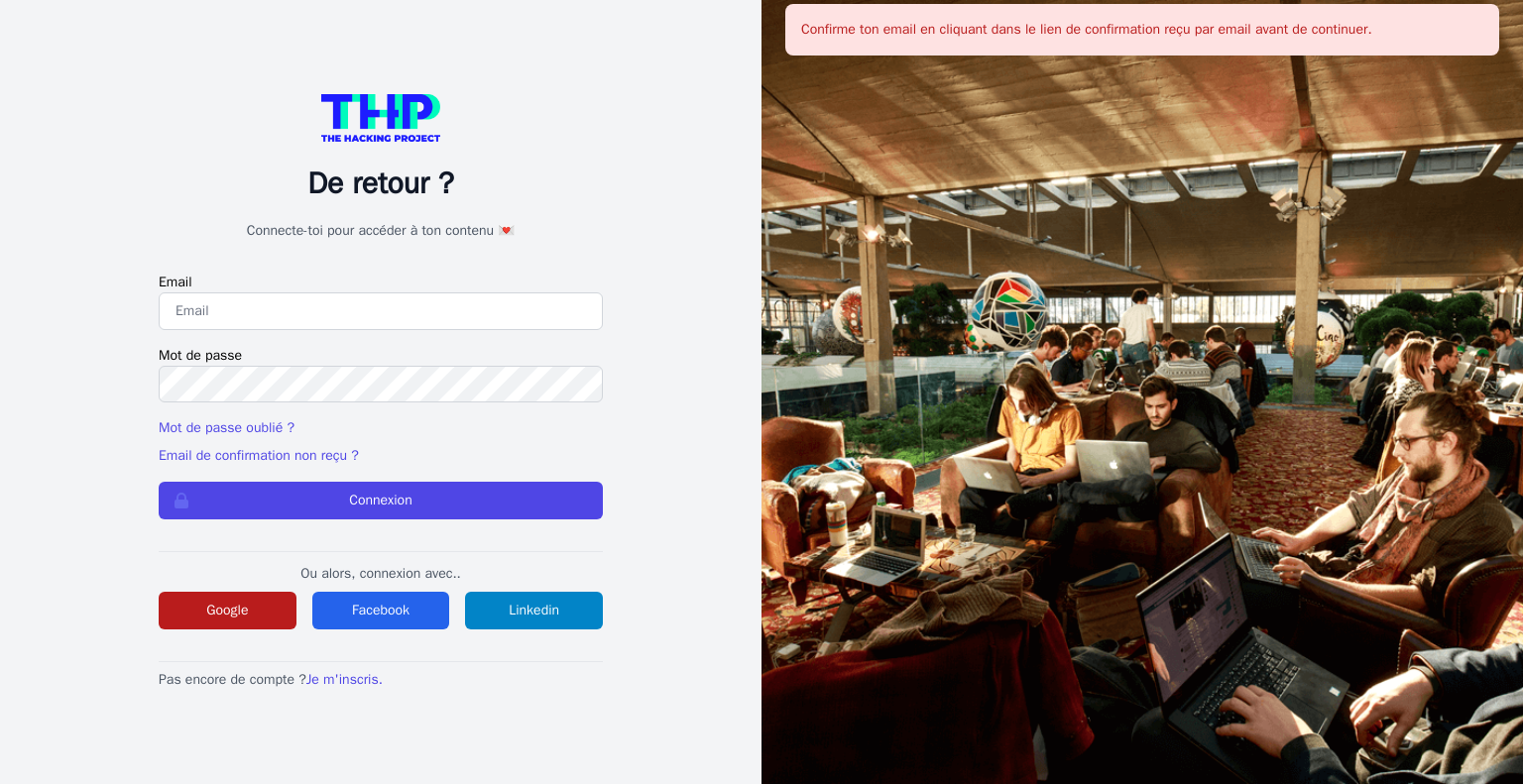 type on "loubieregaetan@gmail.com" 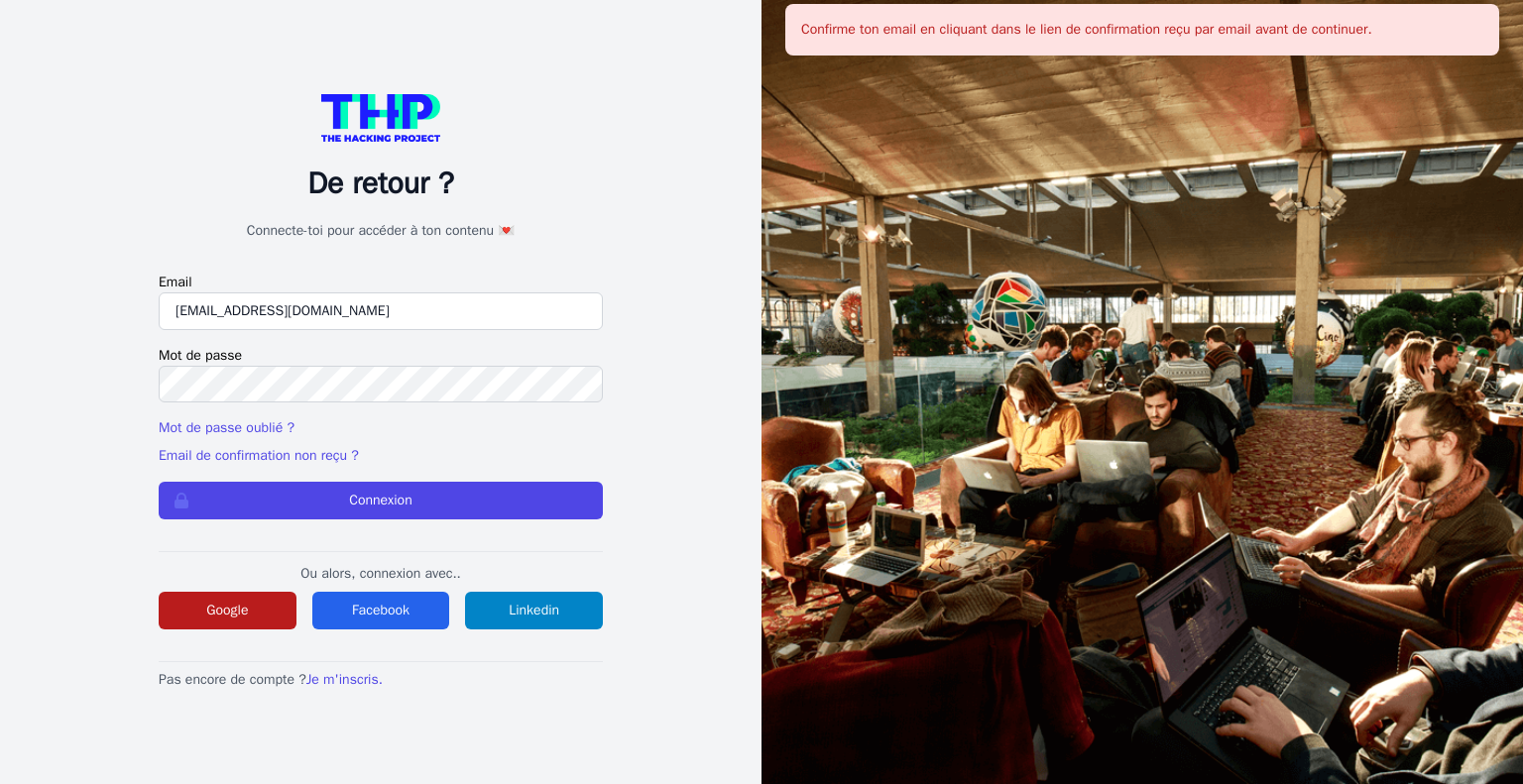 click on "Google" at bounding box center [227, 611] 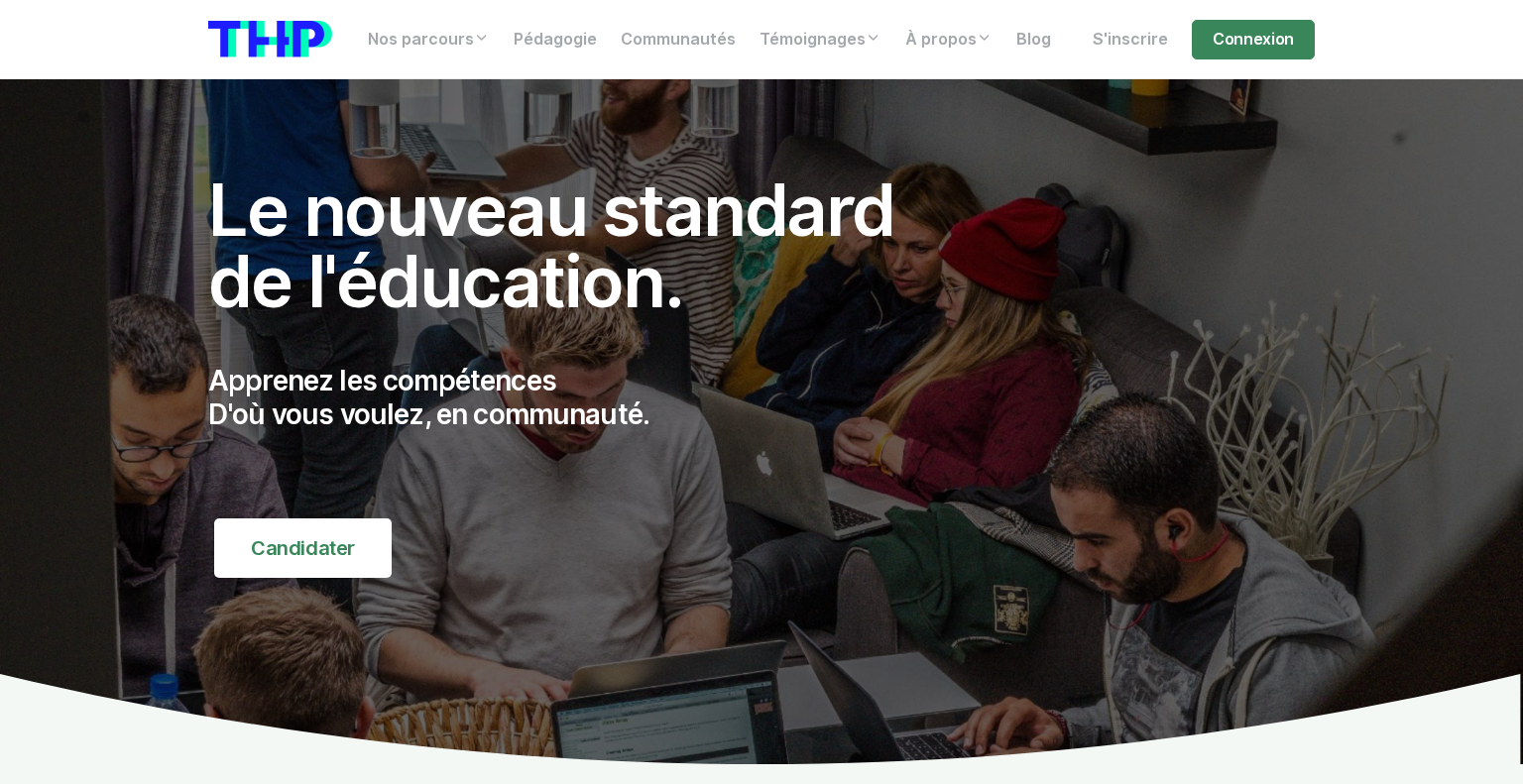 scroll, scrollTop: 0, scrollLeft: 0, axis: both 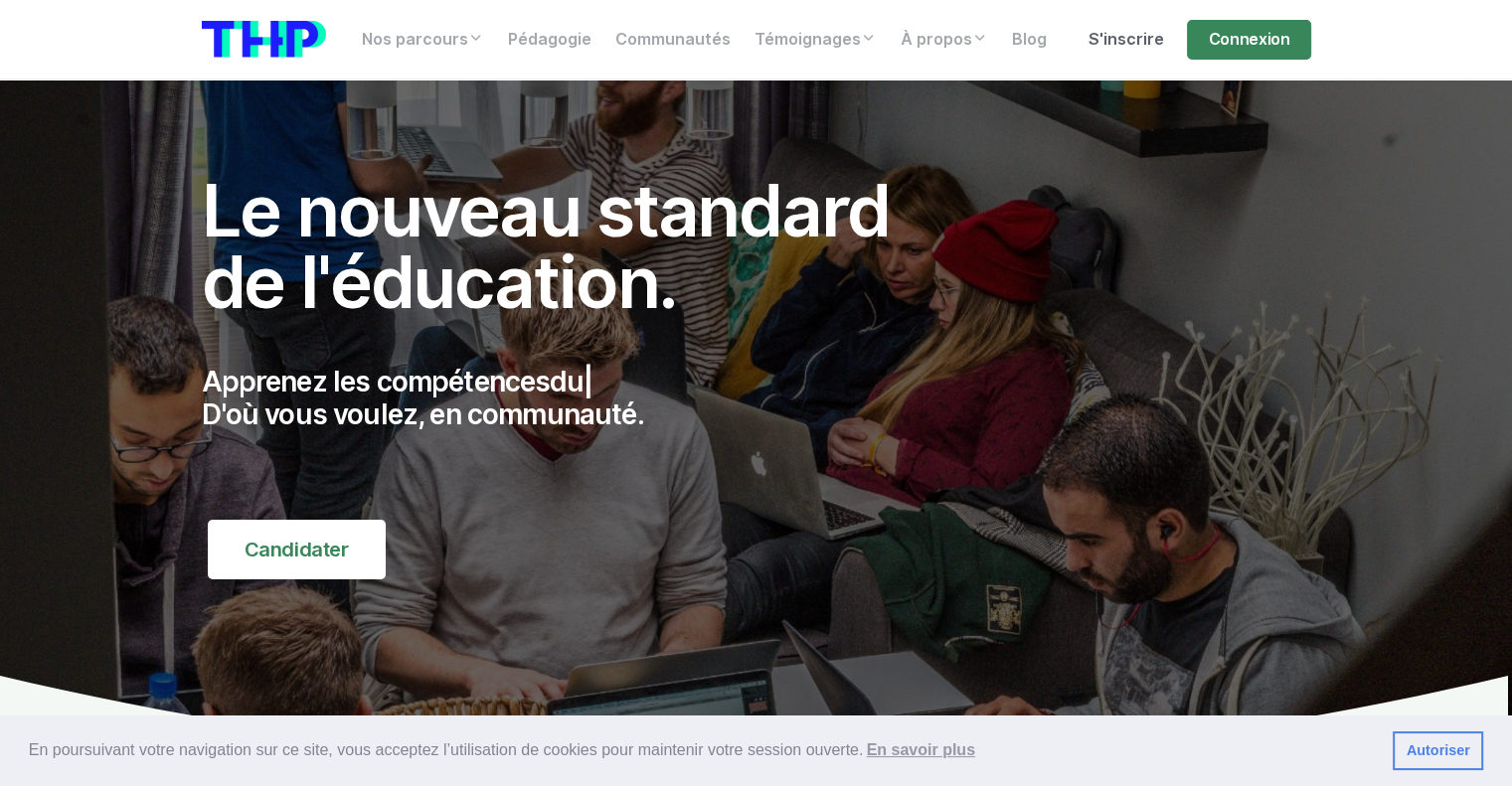 click on "S'inscrire" at bounding box center (1125, 40) 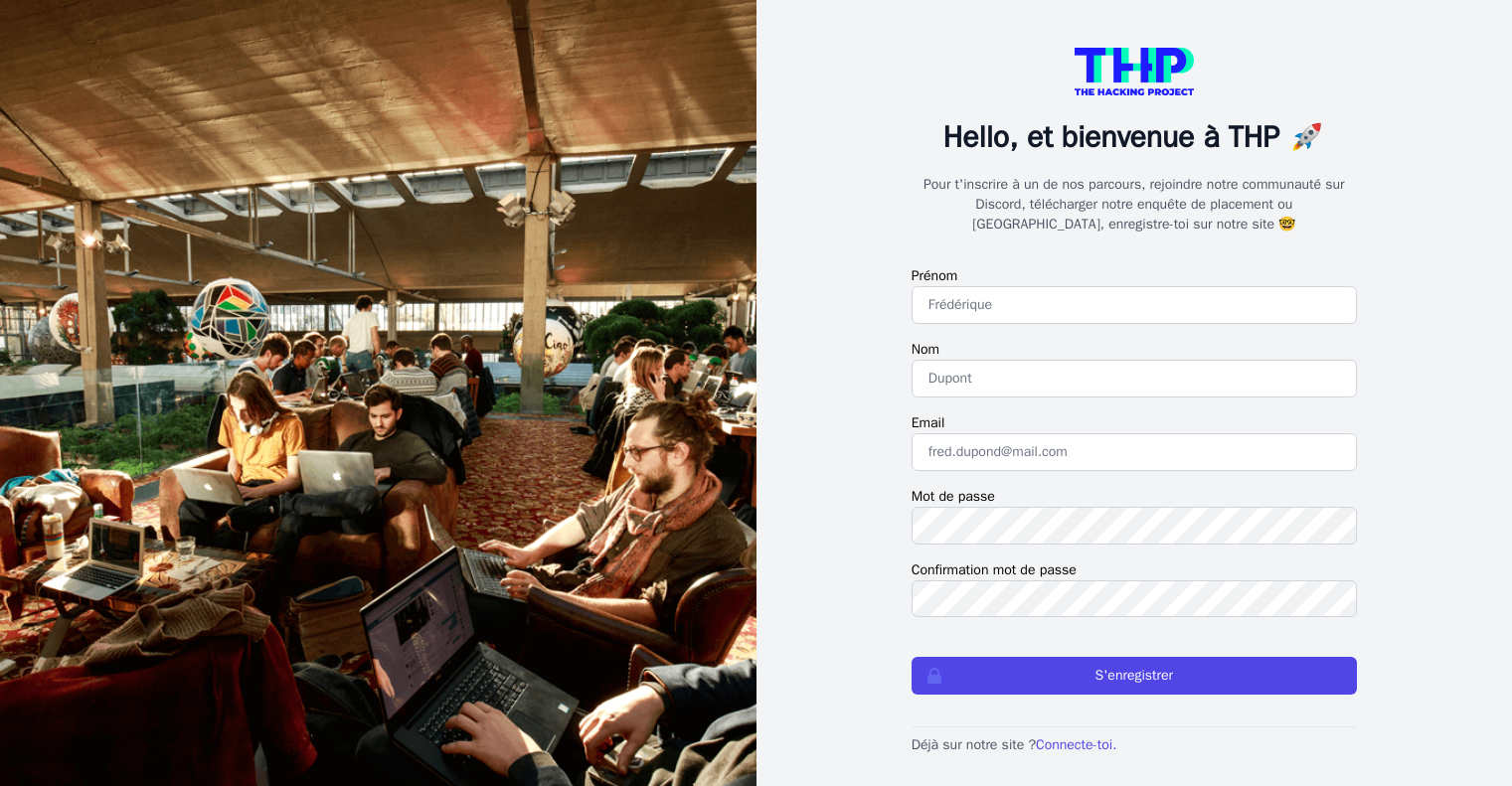 scroll, scrollTop: 0, scrollLeft: 0, axis: both 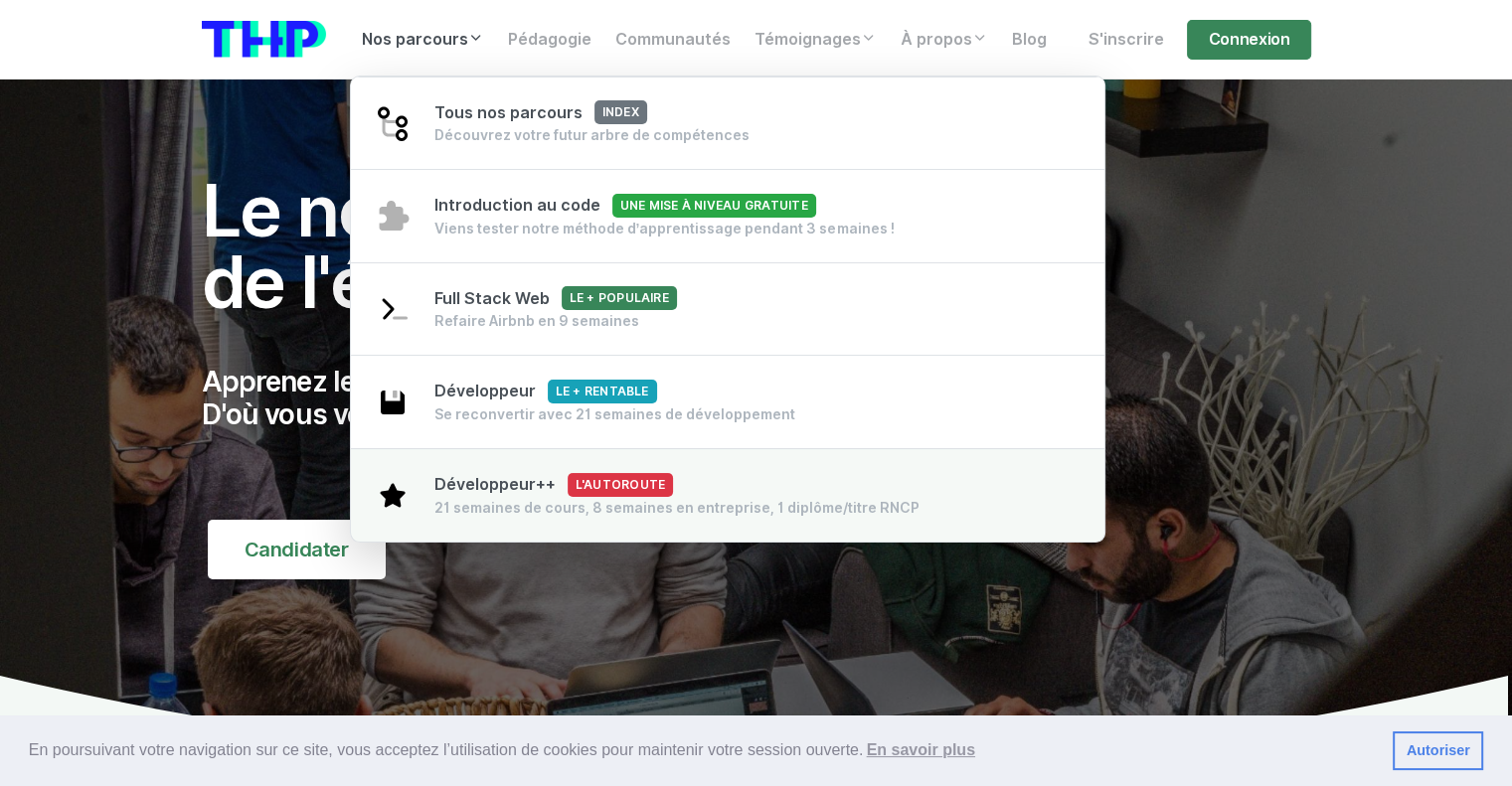 click on "21 semaines de cours, 8 semaines en entreprise, 1 diplôme/titre RNCP" at bounding box center (677, 508) 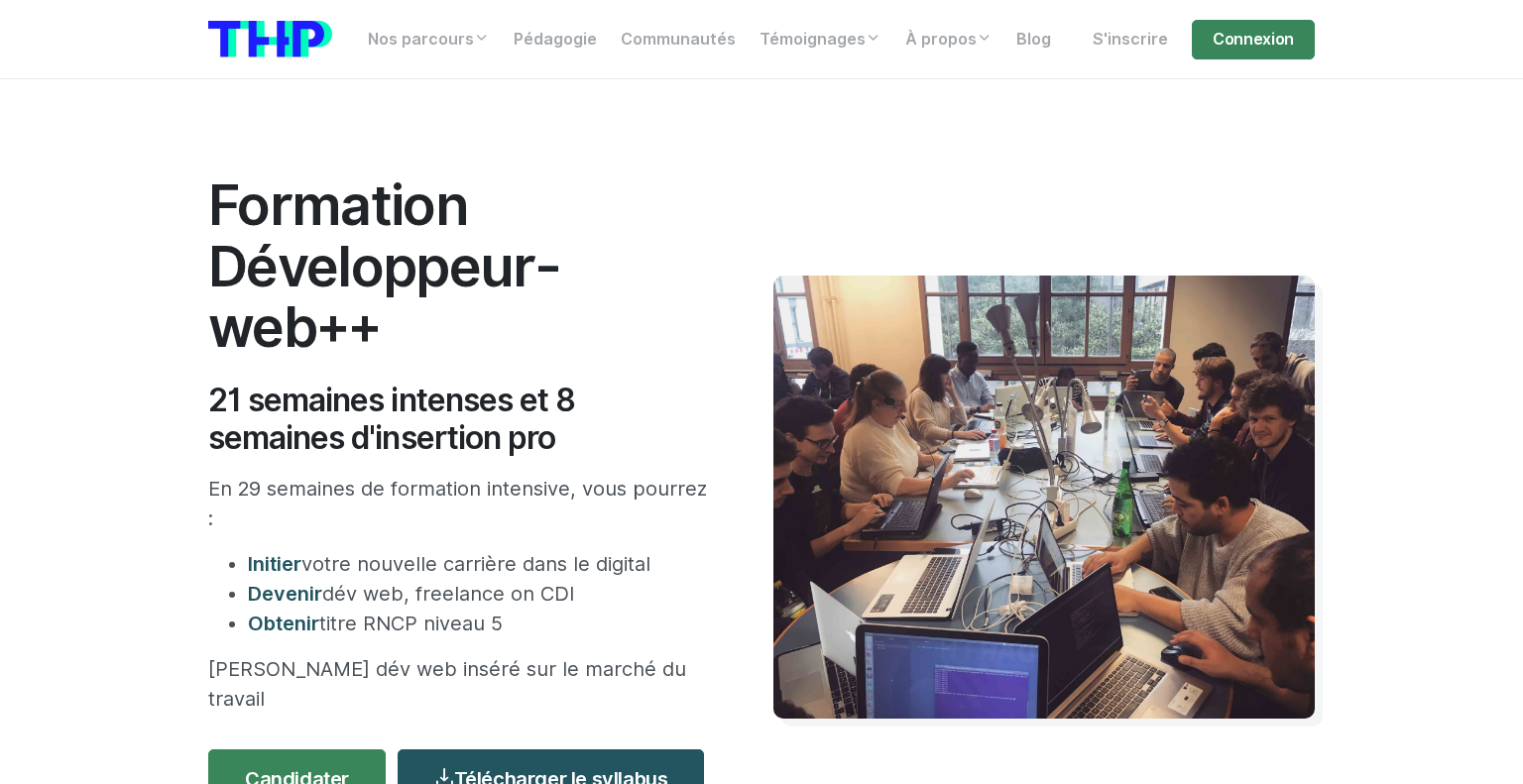 scroll, scrollTop: 0, scrollLeft: 0, axis: both 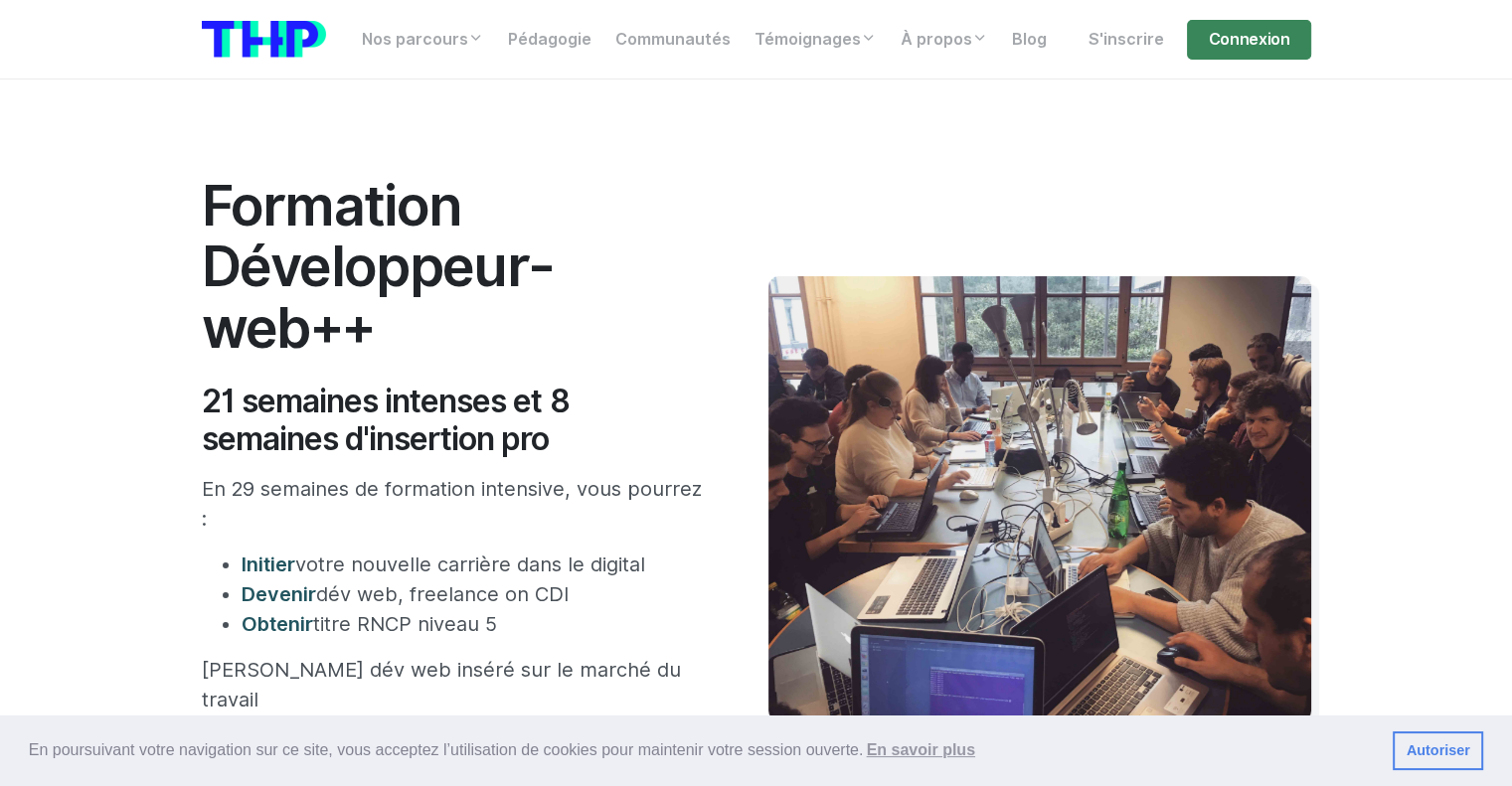 click on "21 semaines intenses et 8 semaines d'insertion pro" at bounding box center [455, 420] 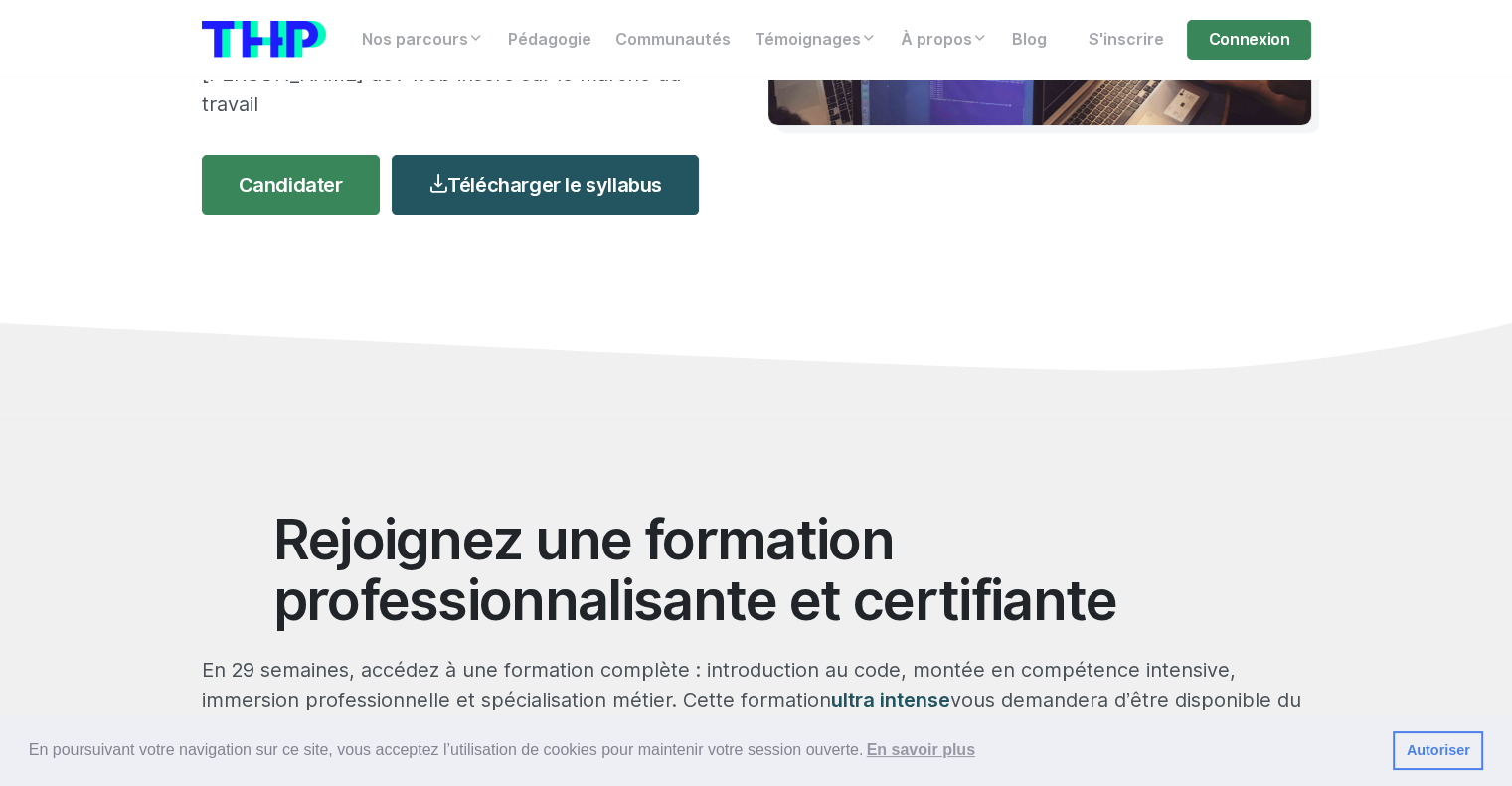 scroll, scrollTop: 596, scrollLeft: 0, axis: vertical 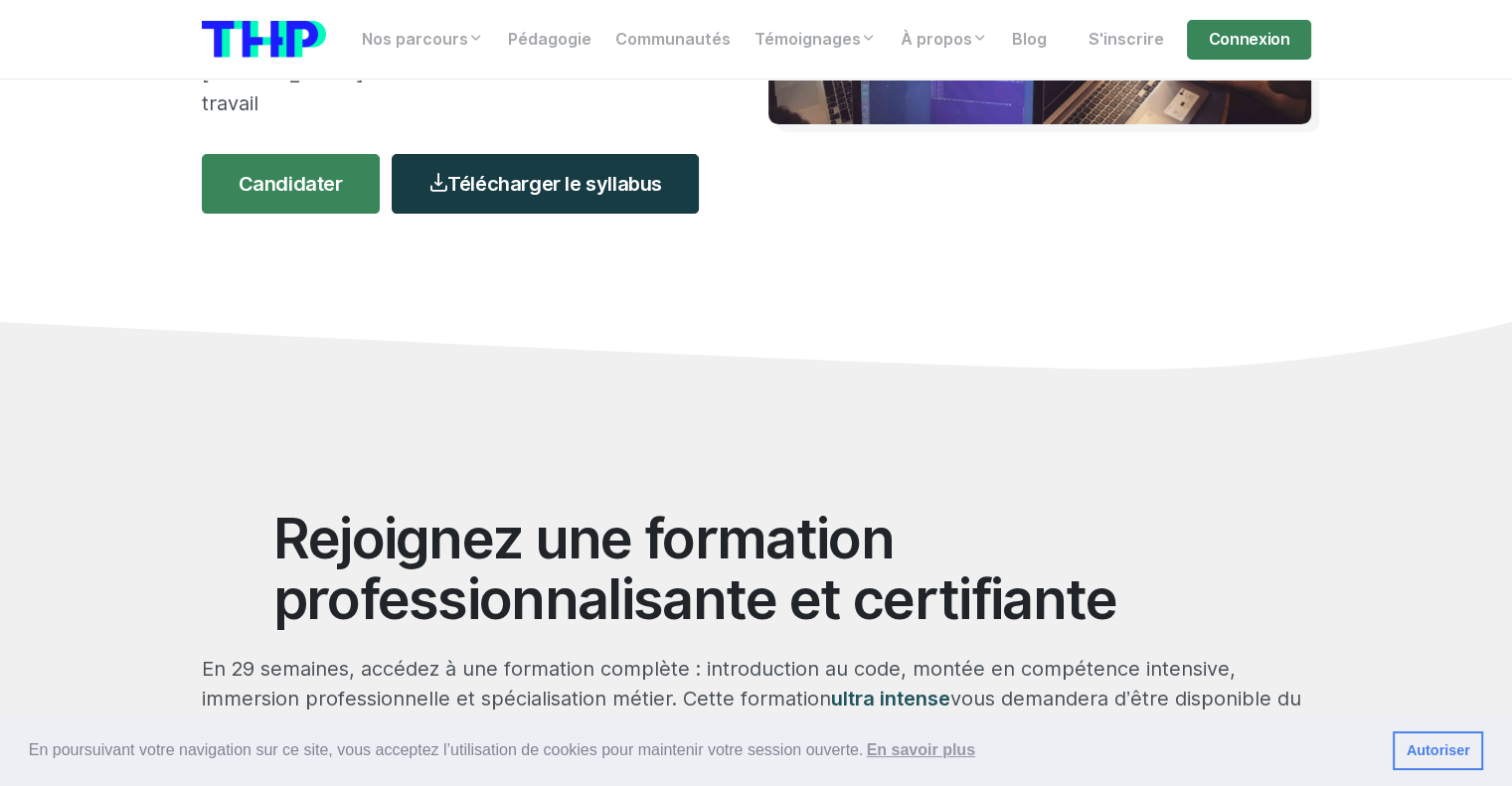 click on "Télécharger le syllabus" at bounding box center (545, 184) 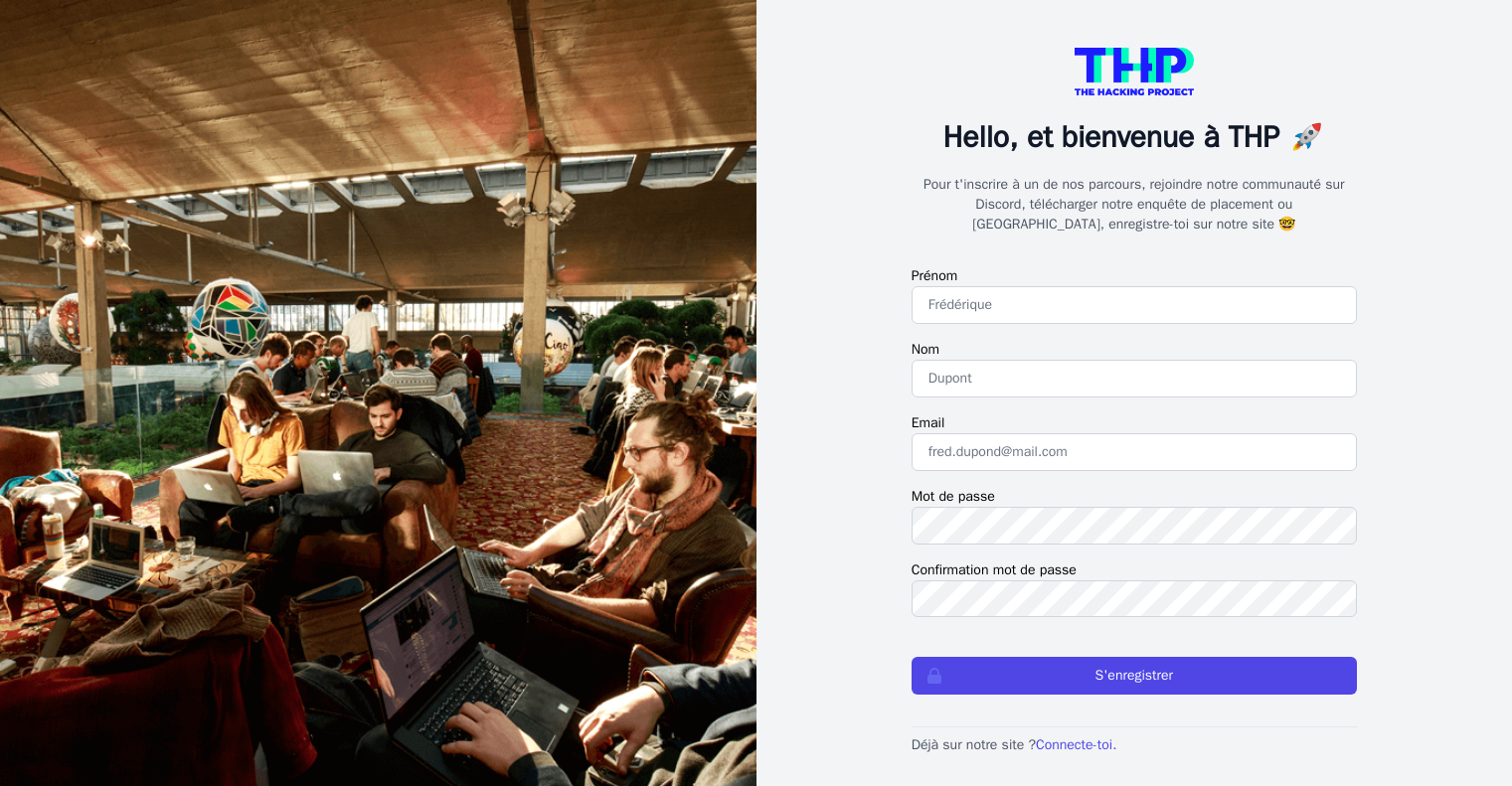 scroll, scrollTop: 0, scrollLeft: 0, axis: both 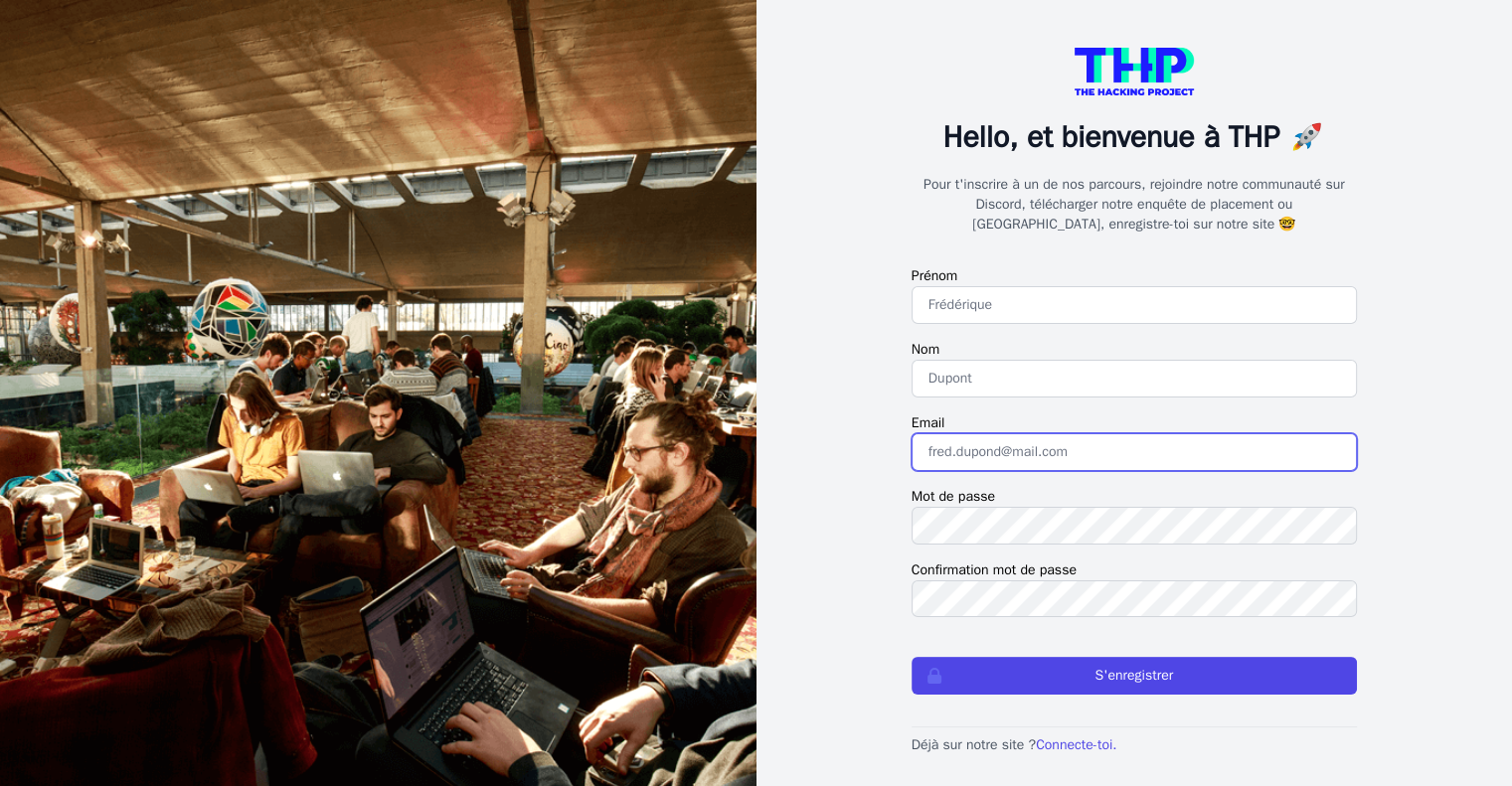 type on "[EMAIL_ADDRESS][DOMAIN_NAME]" 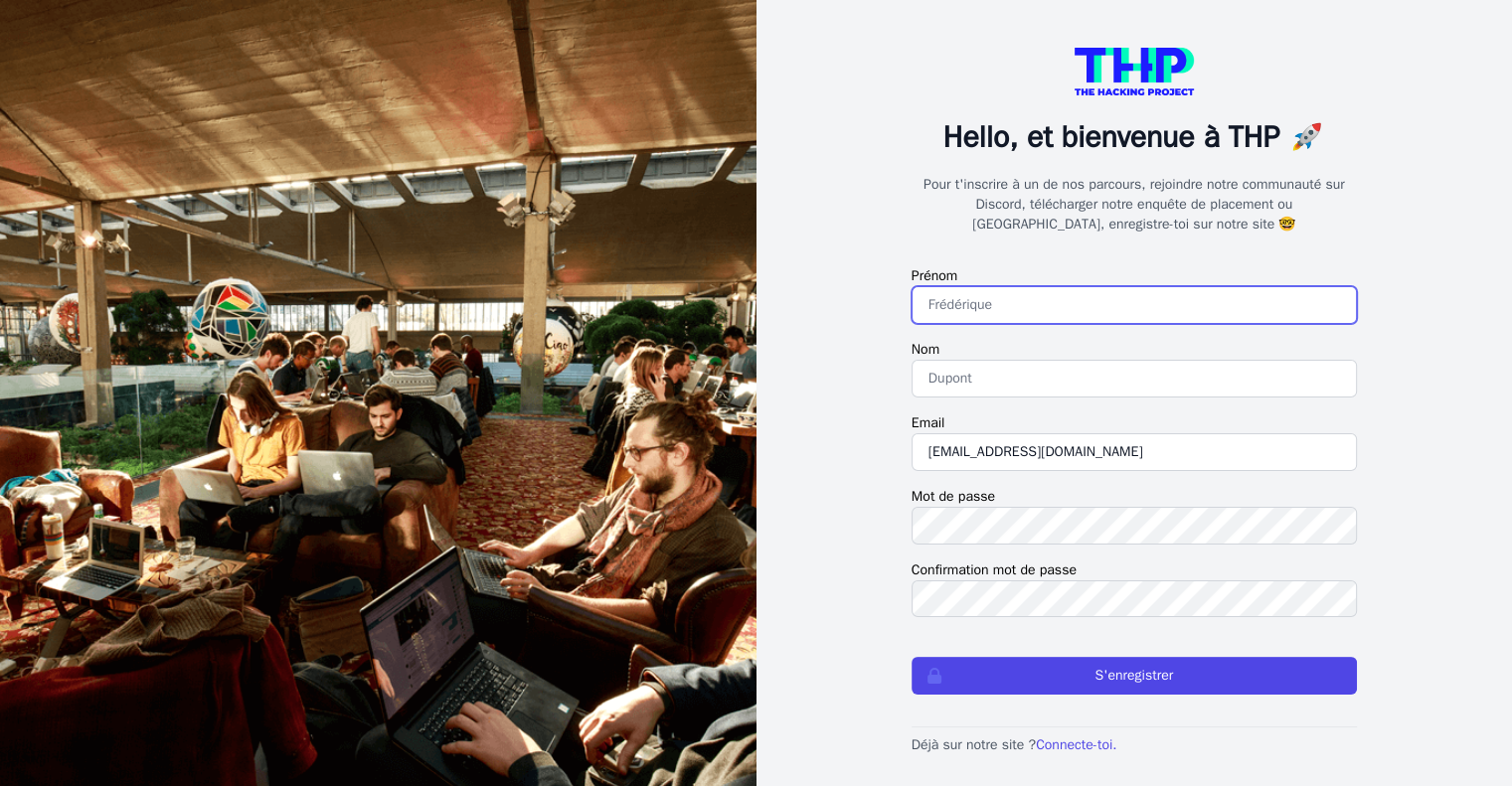 click at bounding box center (1134, 305) 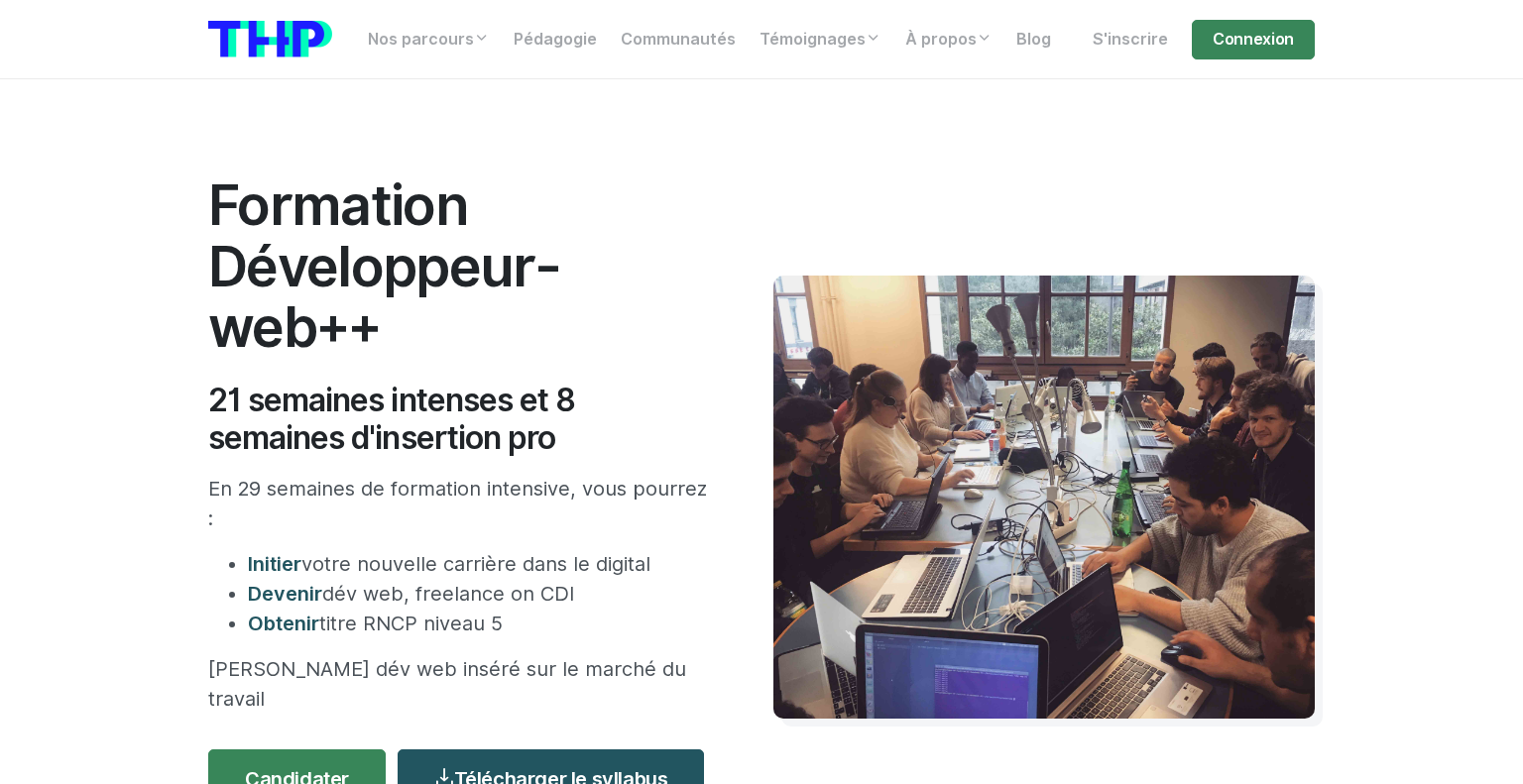 scroll, scrollTop: 686, scrollLeft: 0, axis: vertical 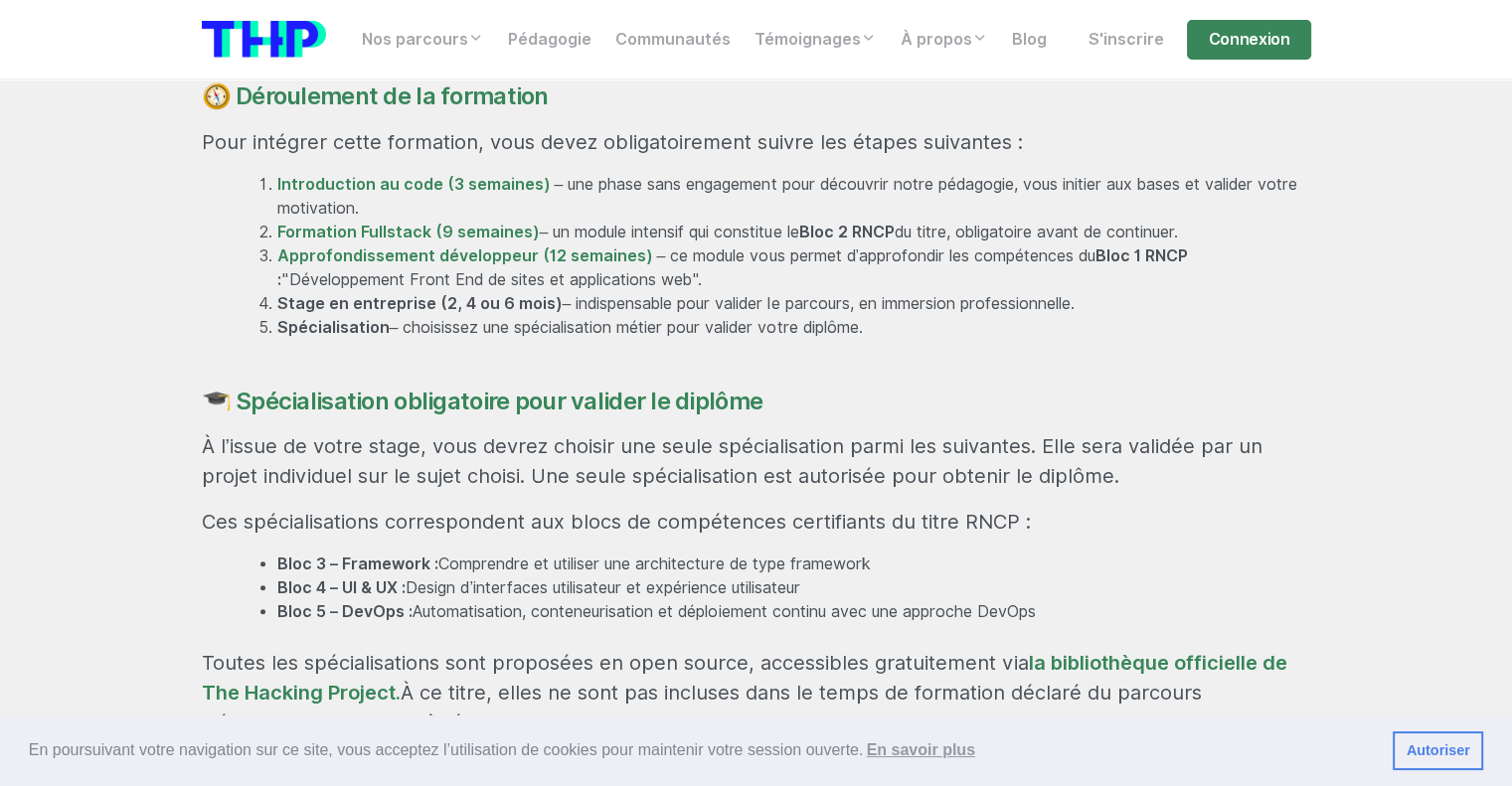 drag, startPoint x: 785, startPoint y: 149, endPoint x: 785, endPoint y: 174, distance: 25 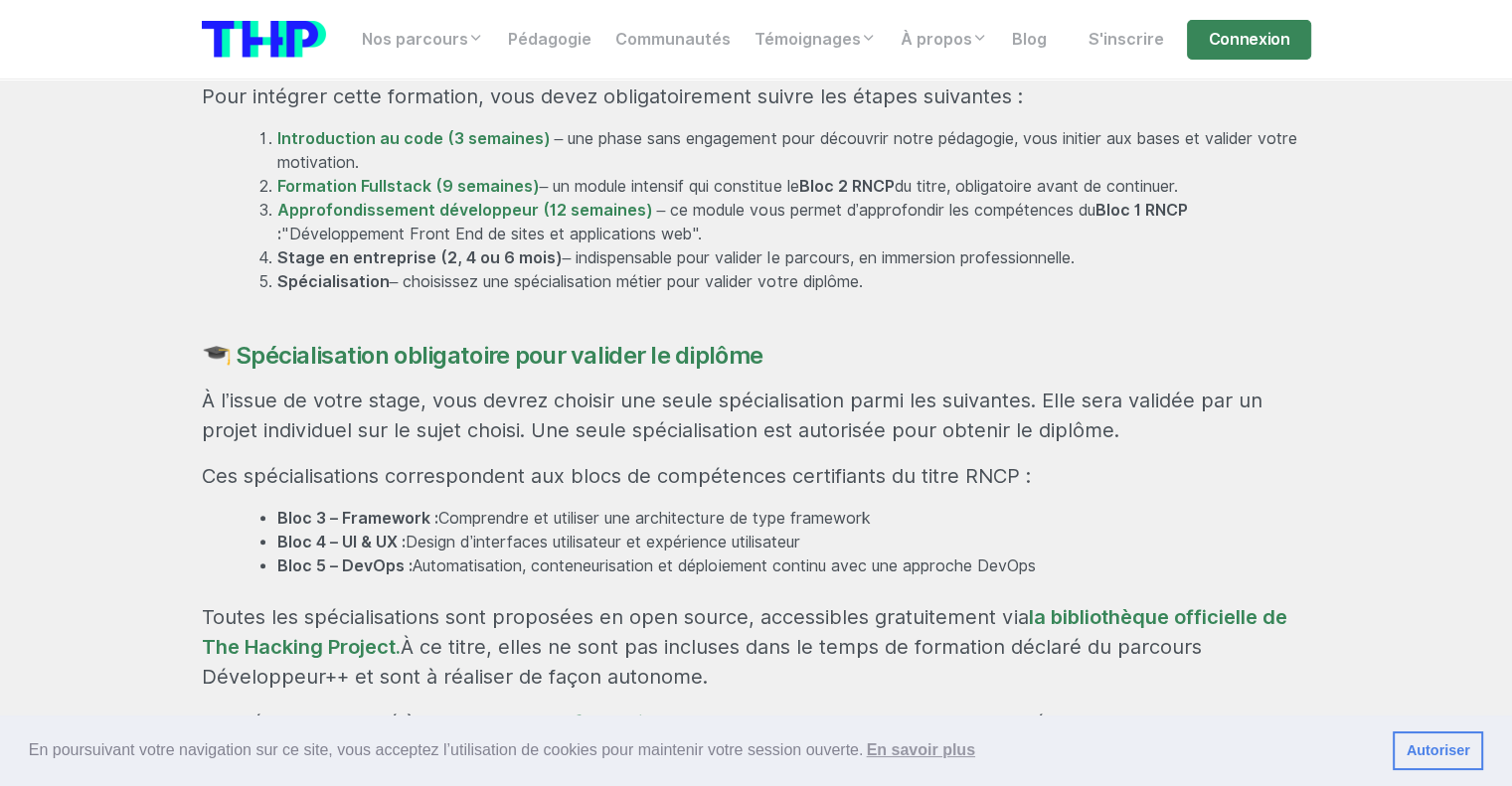 drag, startPoint x: 790, startPoint y: 161, endPoint x: 796, endPoint y: 186, distance: 25.70992 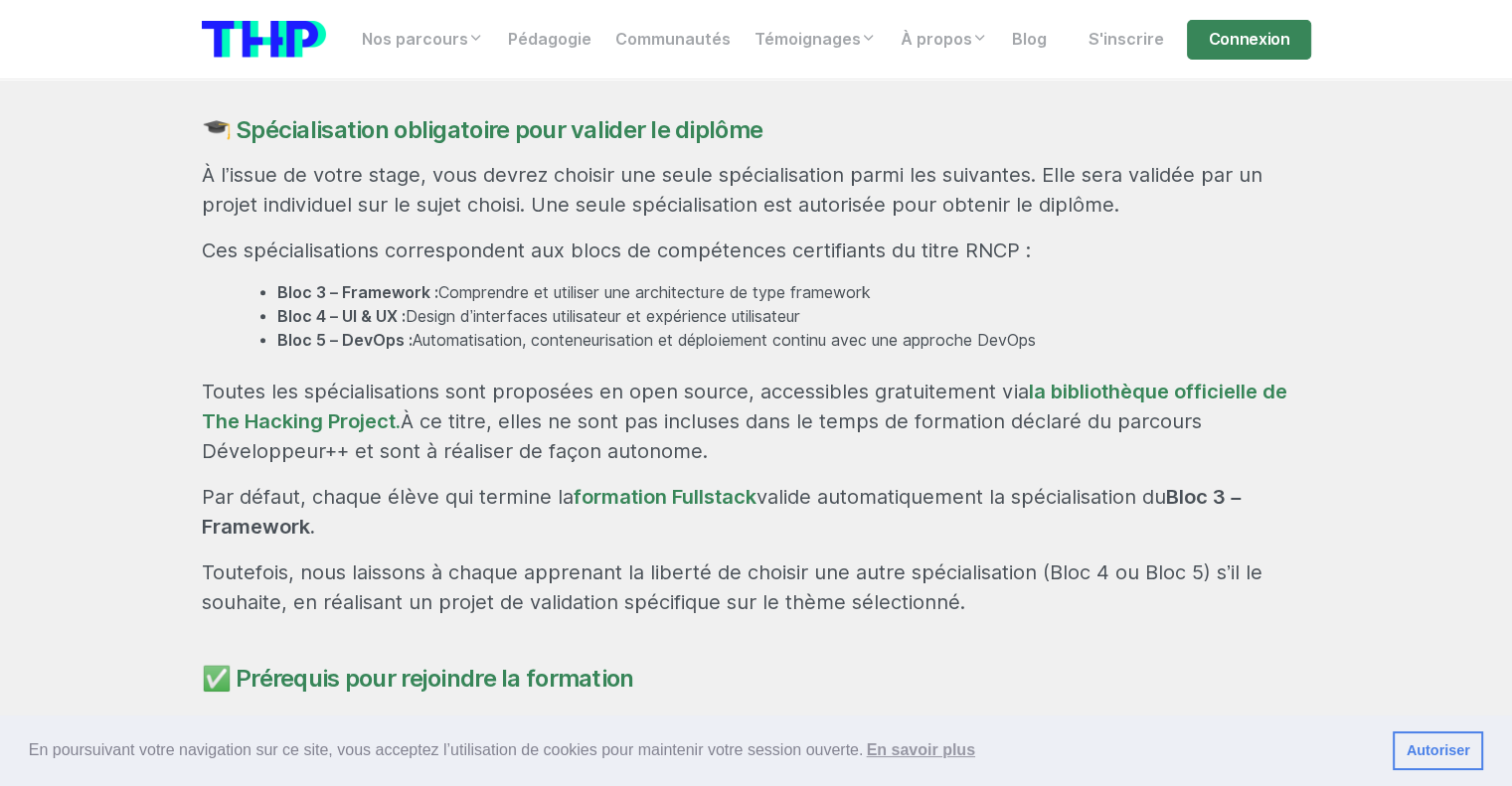 drag, startPoint x: 799, startPoint y: 168, endPoint x: 799, endPoint y: 194, distance: 26 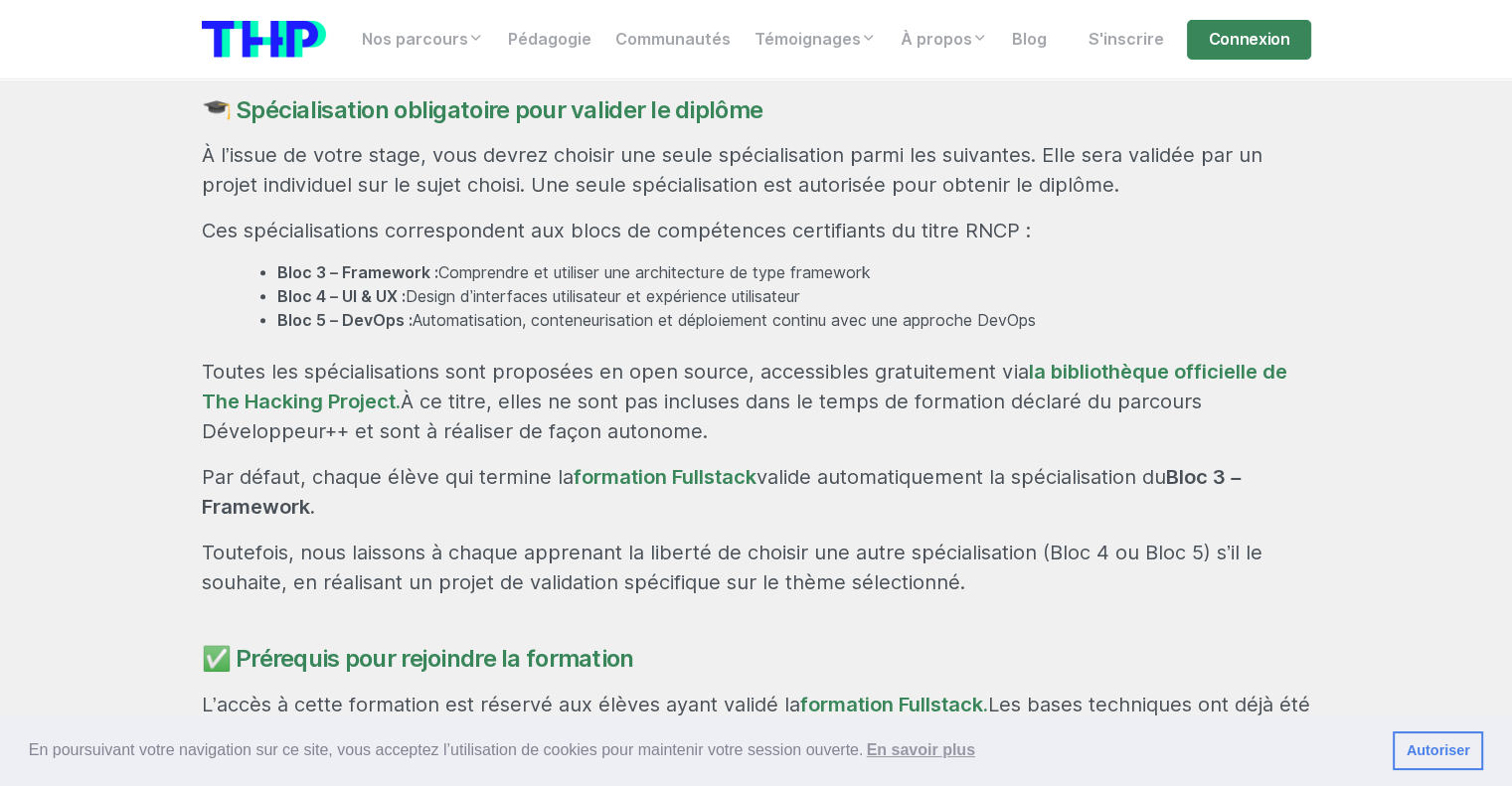 drag, startPoint x: 781, startPoint y: 159, endPoint x: 799, endPoint y: 196, distance: 41.14608 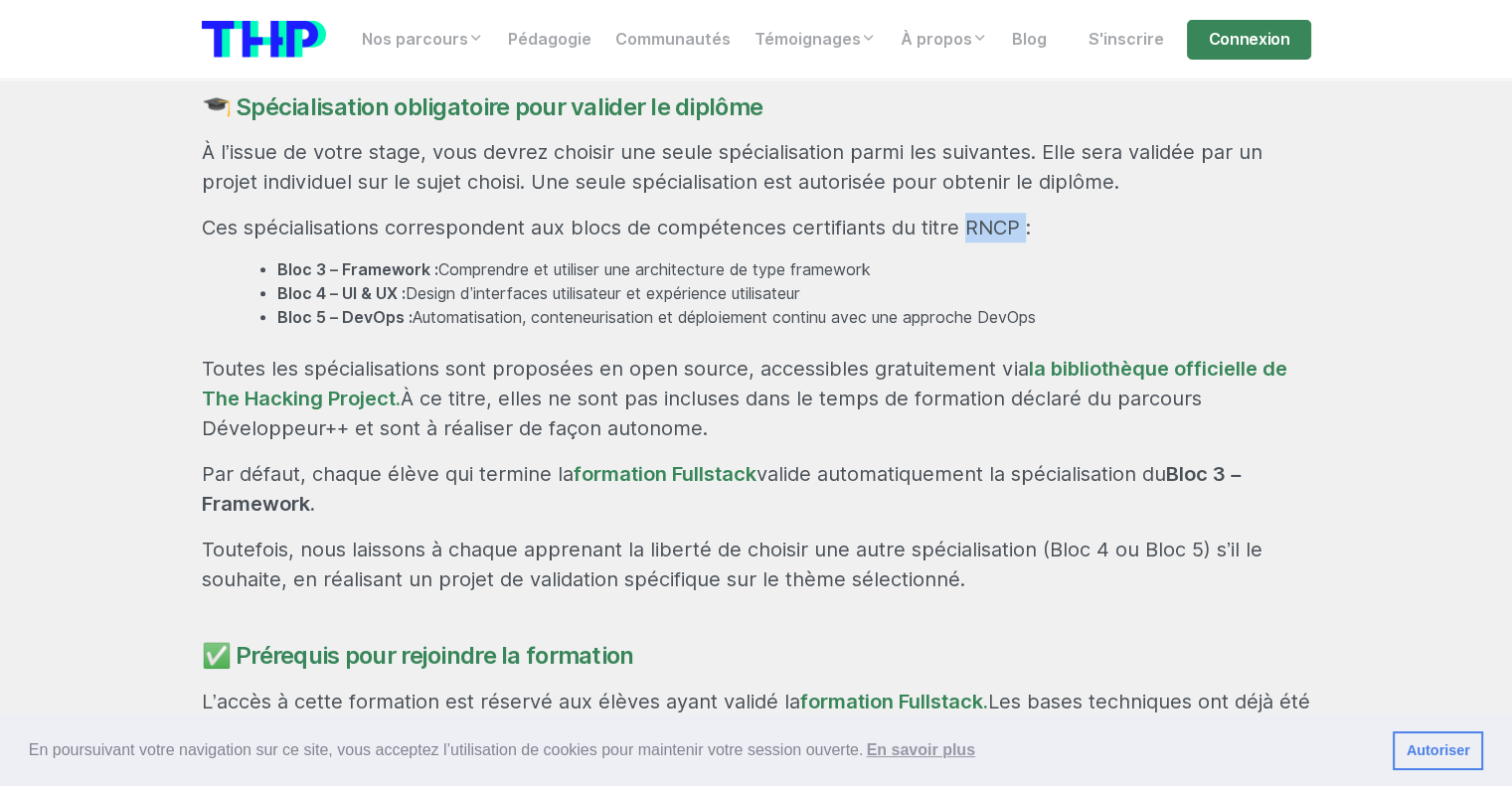 drag, startPoint x: 956, startPoint y: 167, endPoint x: 1011, endPoint y: 178, distance: 56.089215 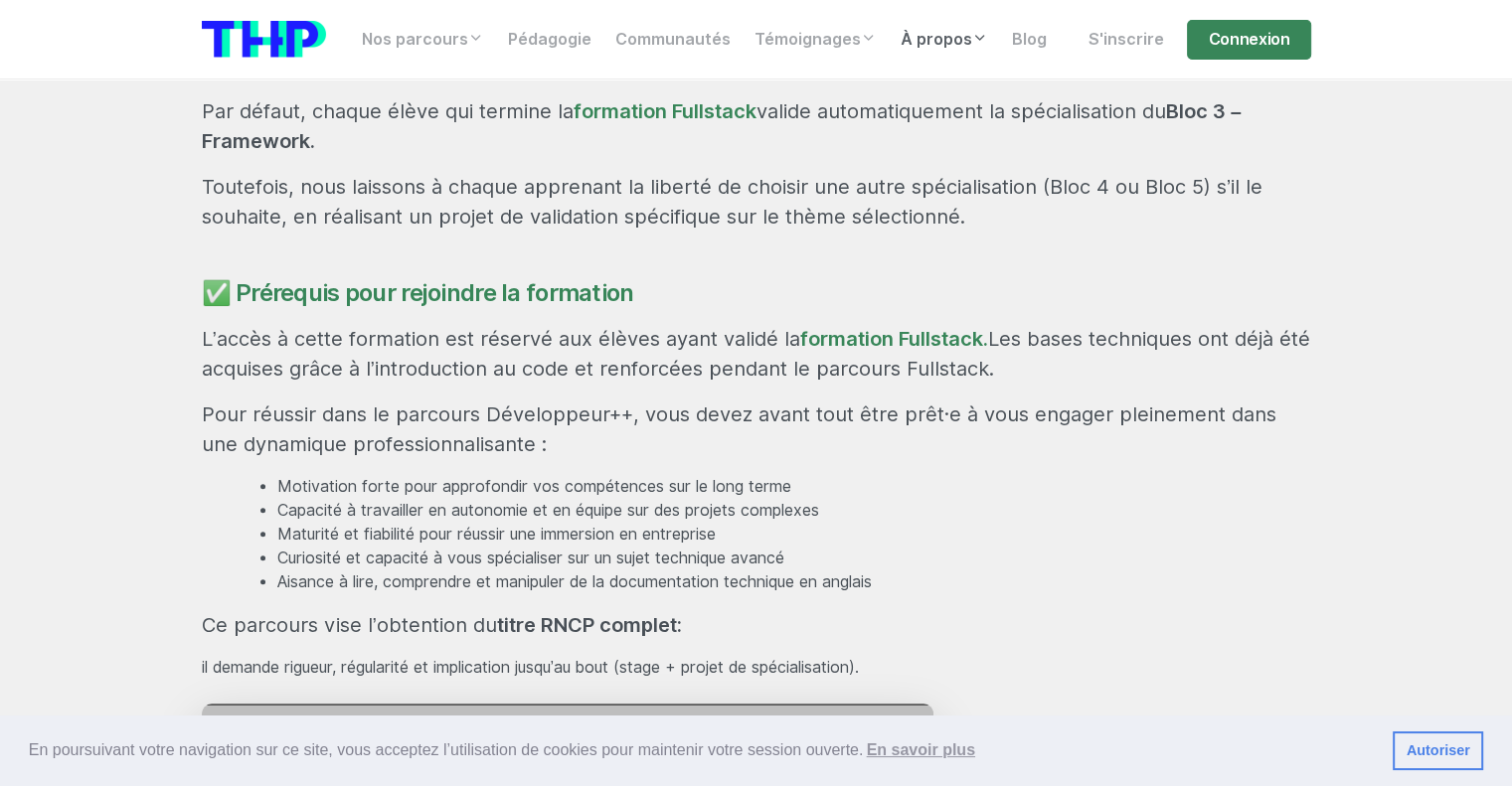 scroll, scrollTop: 2102, scrollLeft: 0, axis: vertical 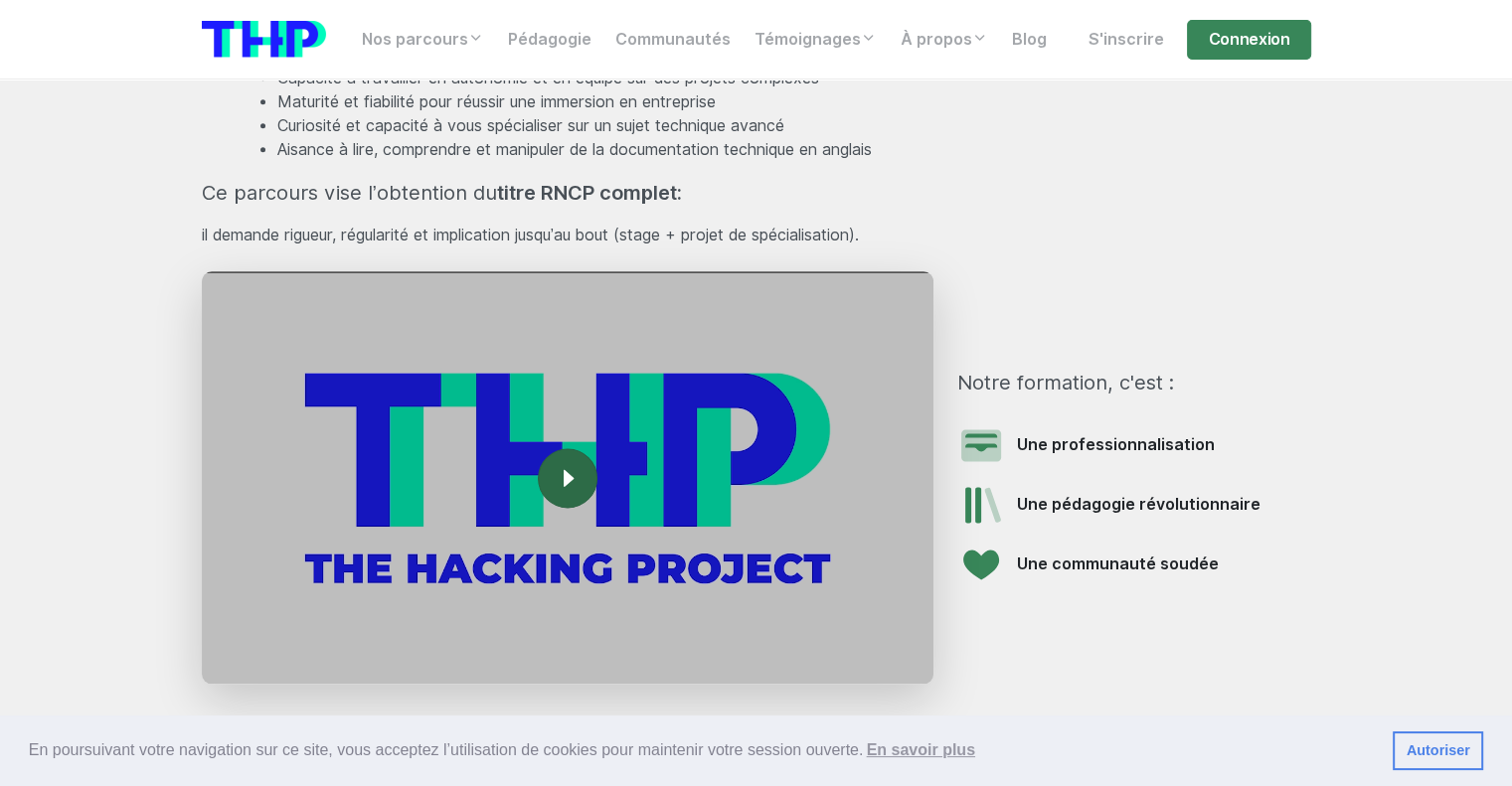 click on "Icon For Play" at bounding box center [568, 478] 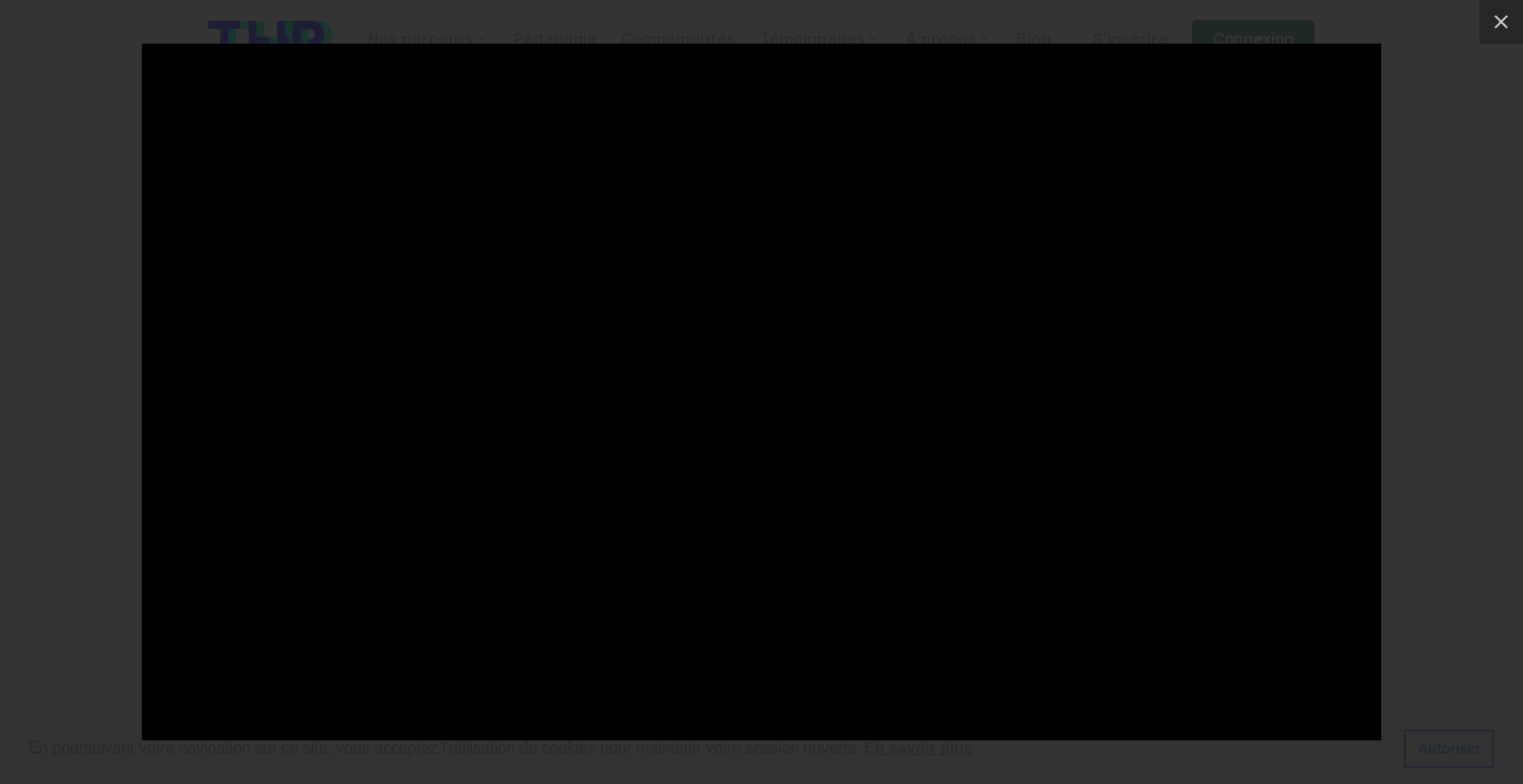 click at bounding box center [762, 392] 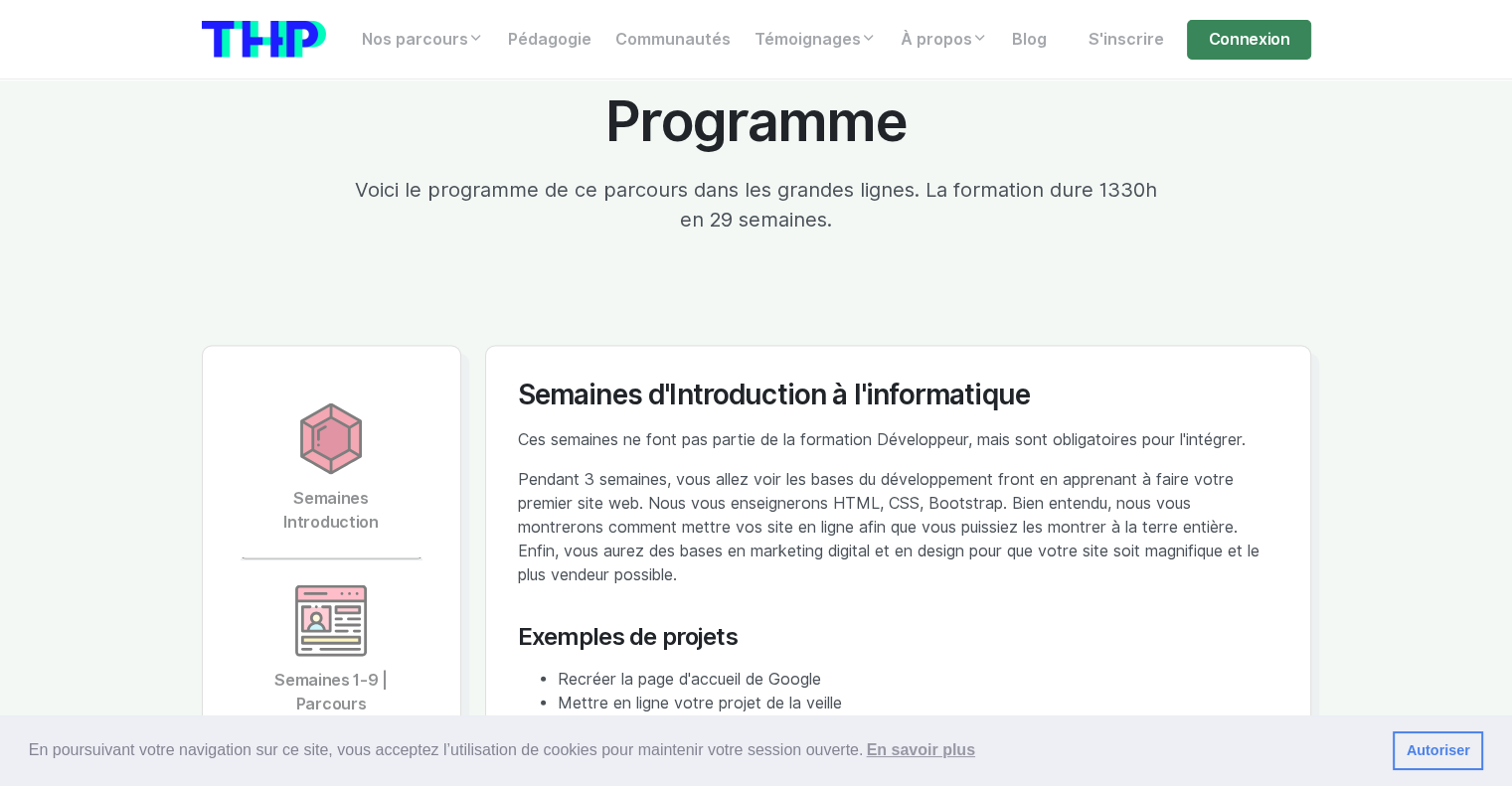 scroll, scrollTop: 4188, scrollLeft: 0, axis: vertical 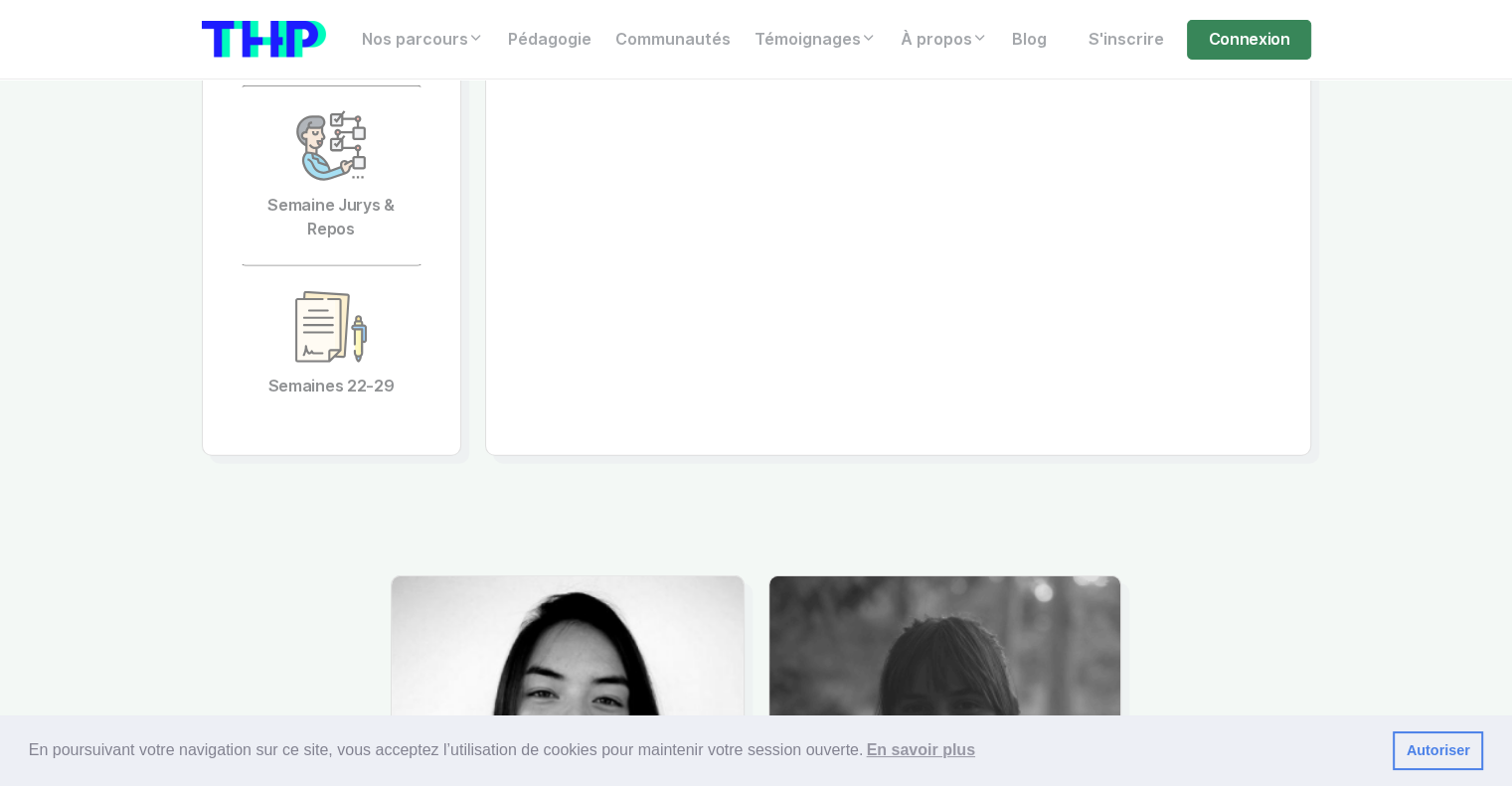 drag, startPoint x: 660, startPoint y: 205, endPoint x: 716, endPoint y: 322, distance: 129.71122 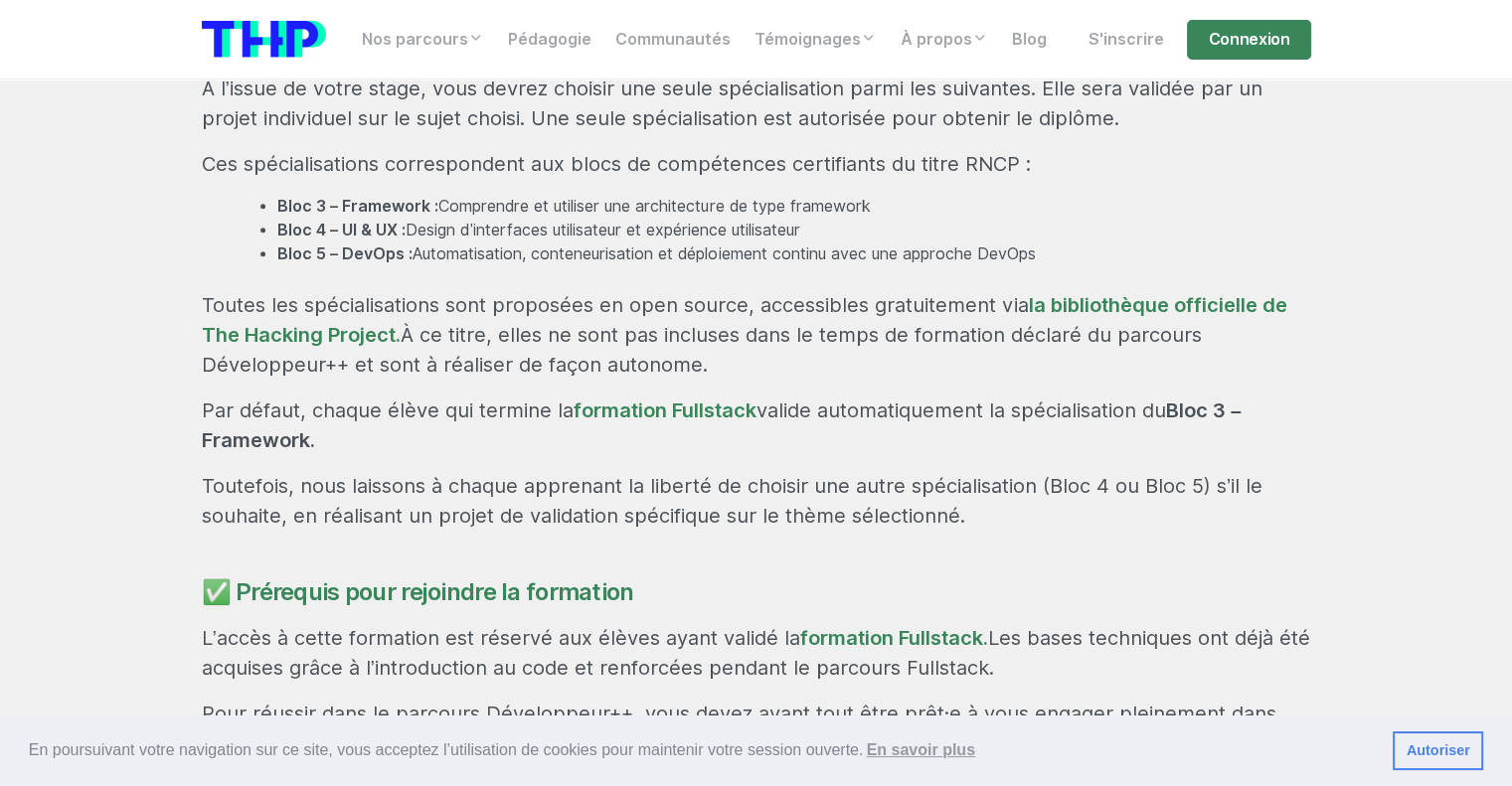 scroll, scrollTop: 1671, scrollLeft: 0, axis: vertical 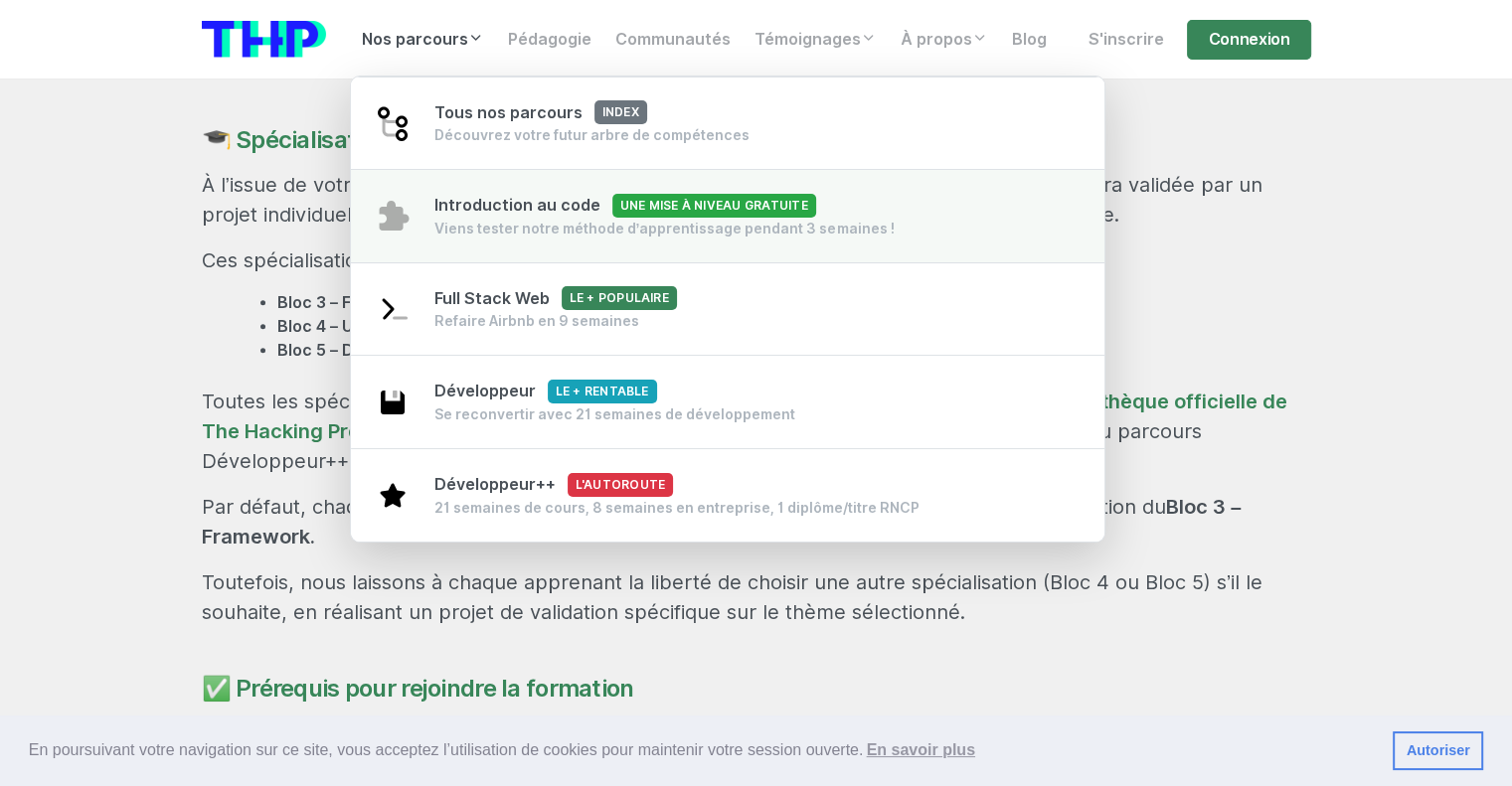 click on "Introduction au code
Une mise à niveau gratuite
Viens tester notre méthode d’apprentissage pendant 3 semaines !" at bounding box center [728, 216] 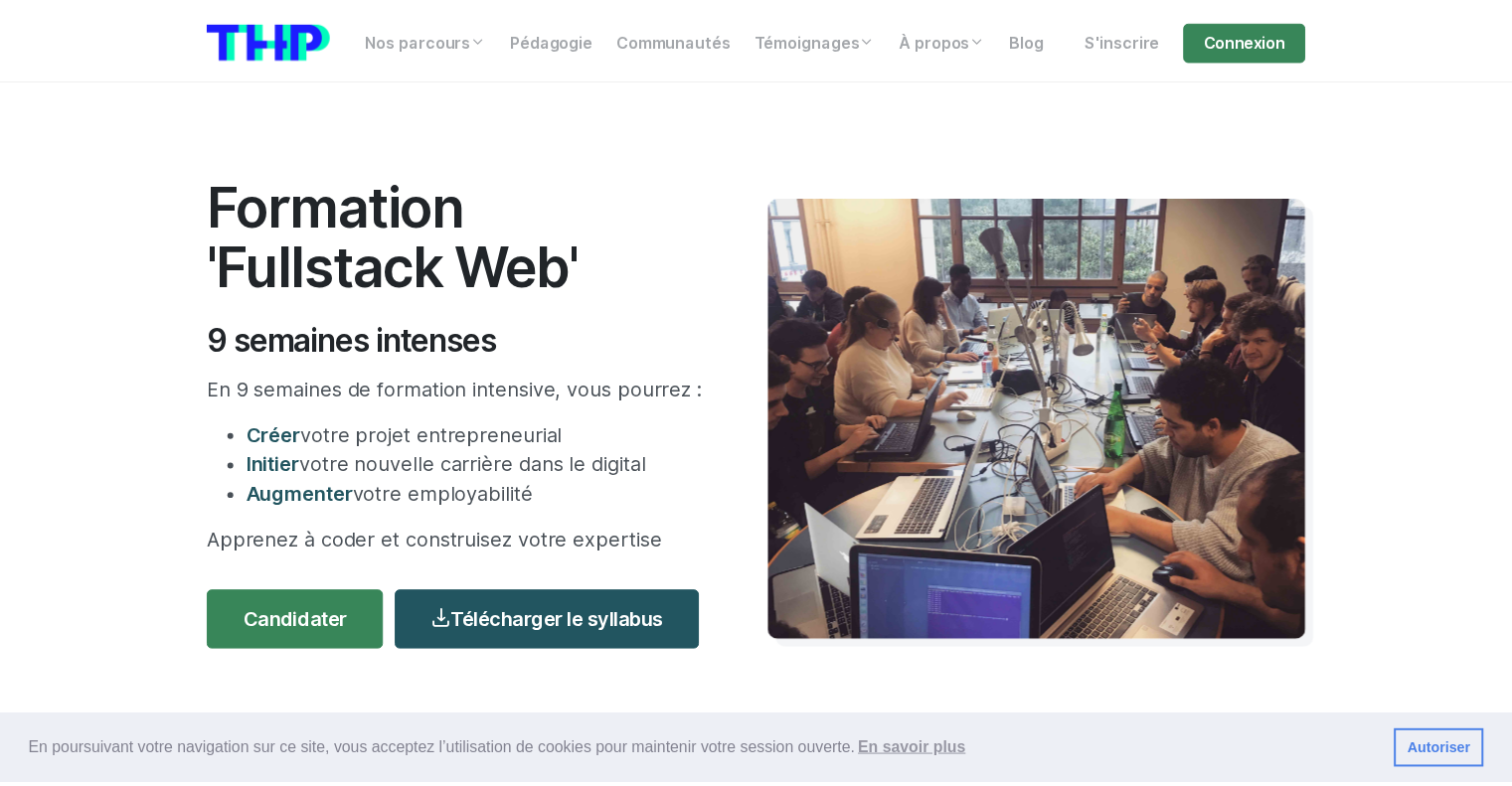 scroll, scrollTop: 0, scrollLeft: 0, axis: both 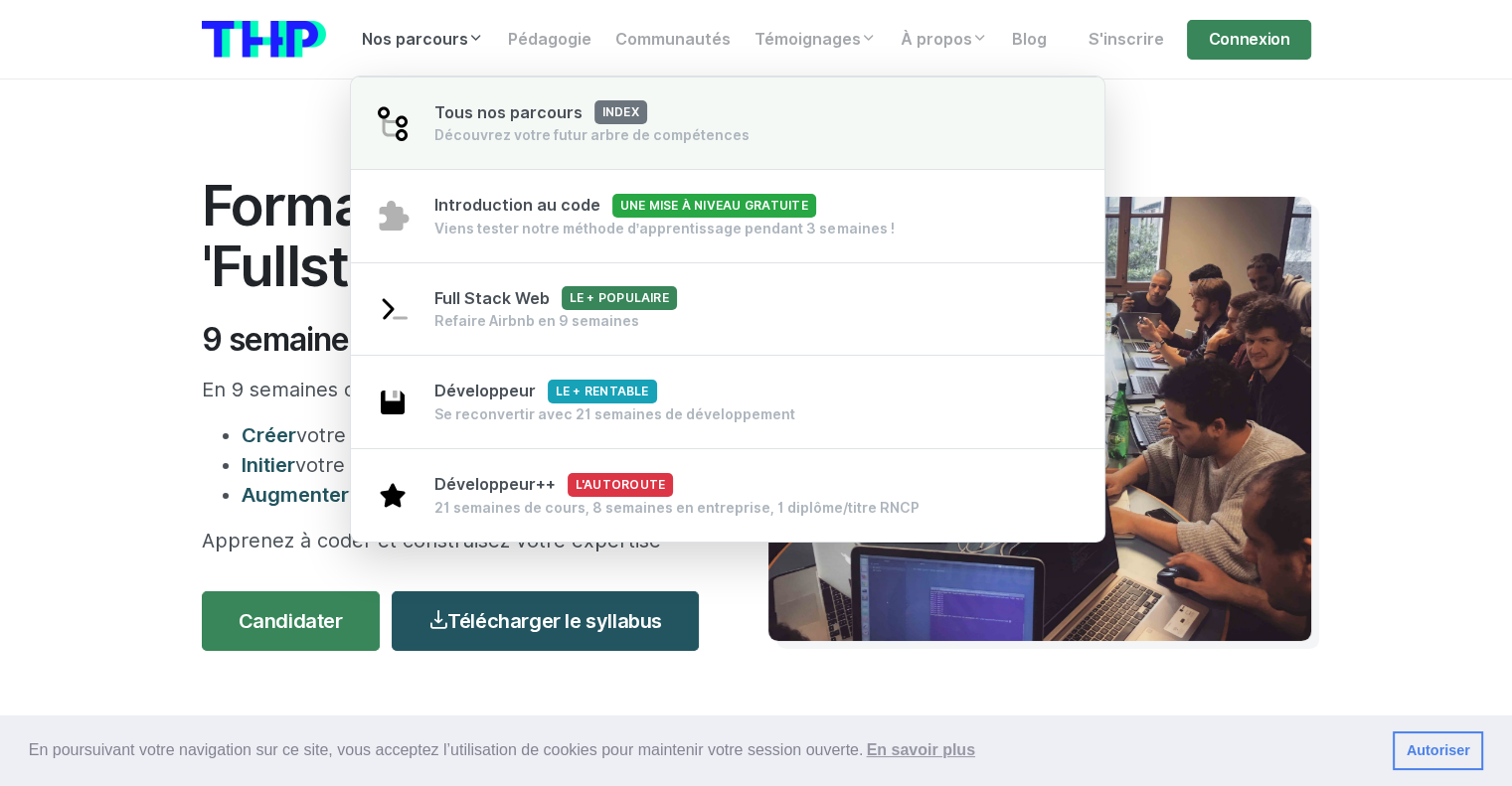 click on "Tous nos parcours
index" at bounding box center (541, 112) 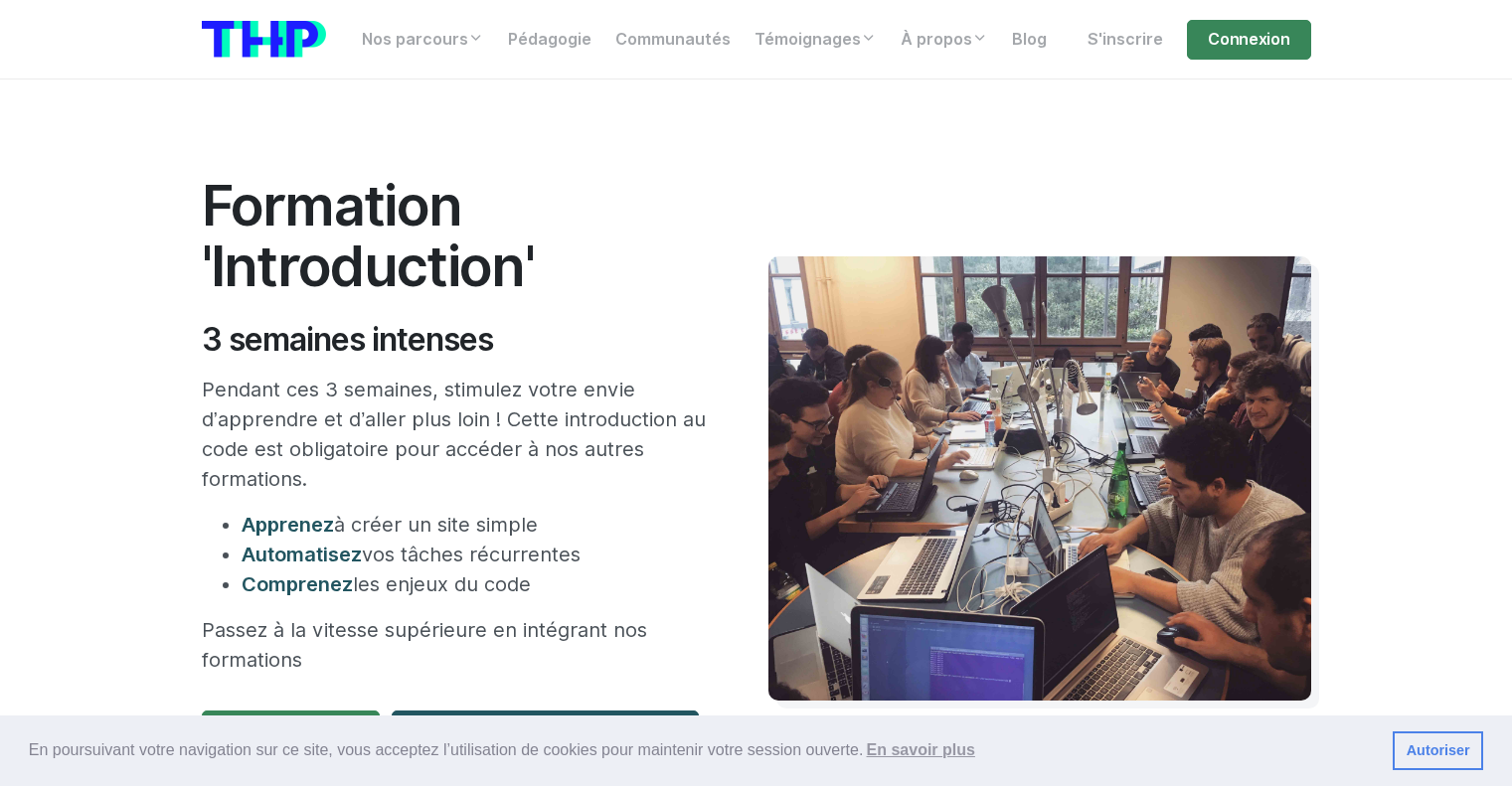 scroll, scrollTop: 0, scrollLeft: 0, axis: both 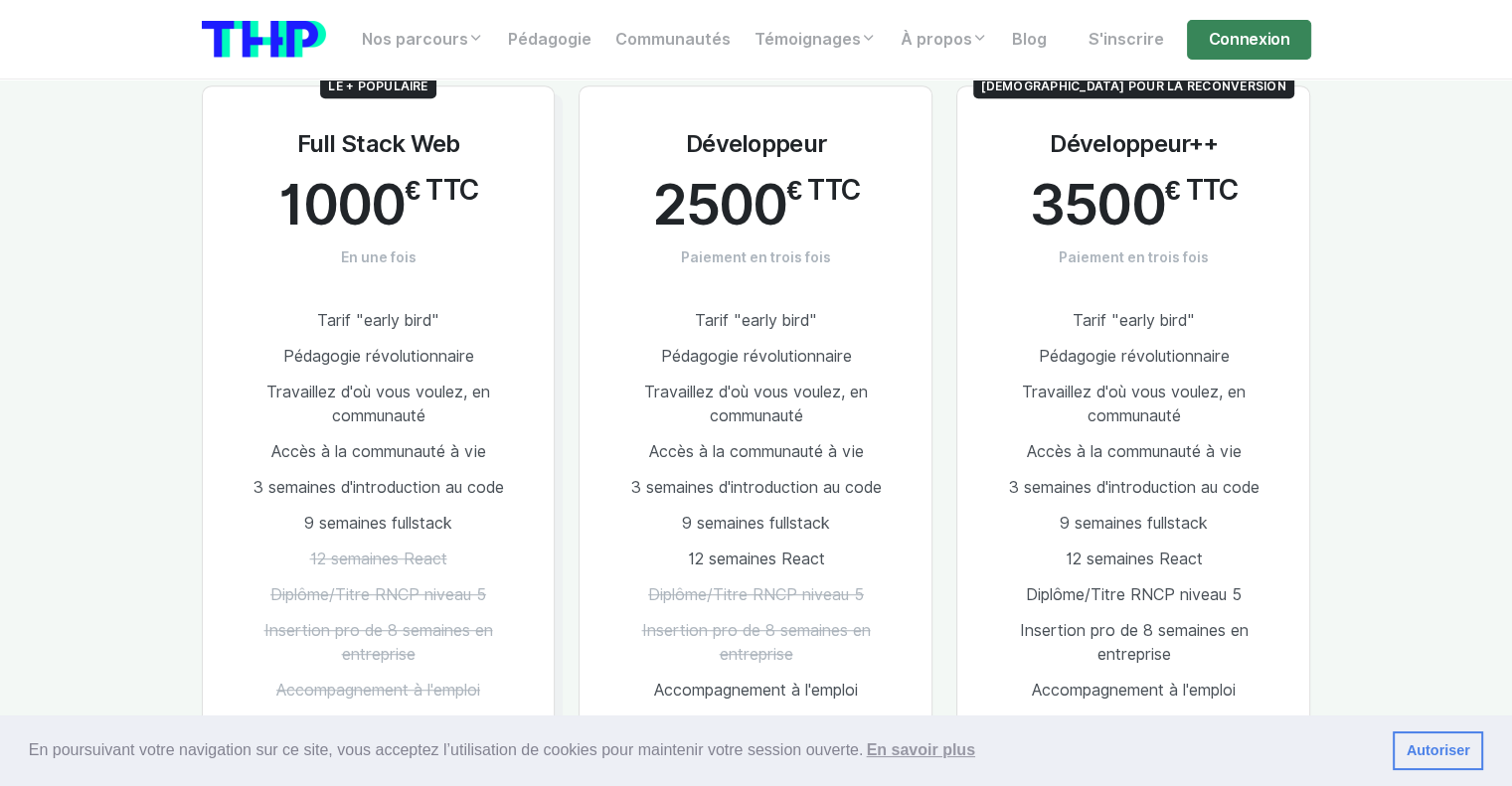 drag, startPoint x: 700, startPoint y: 468, endPoint x: 700, endPoint y: 549, distance: 81 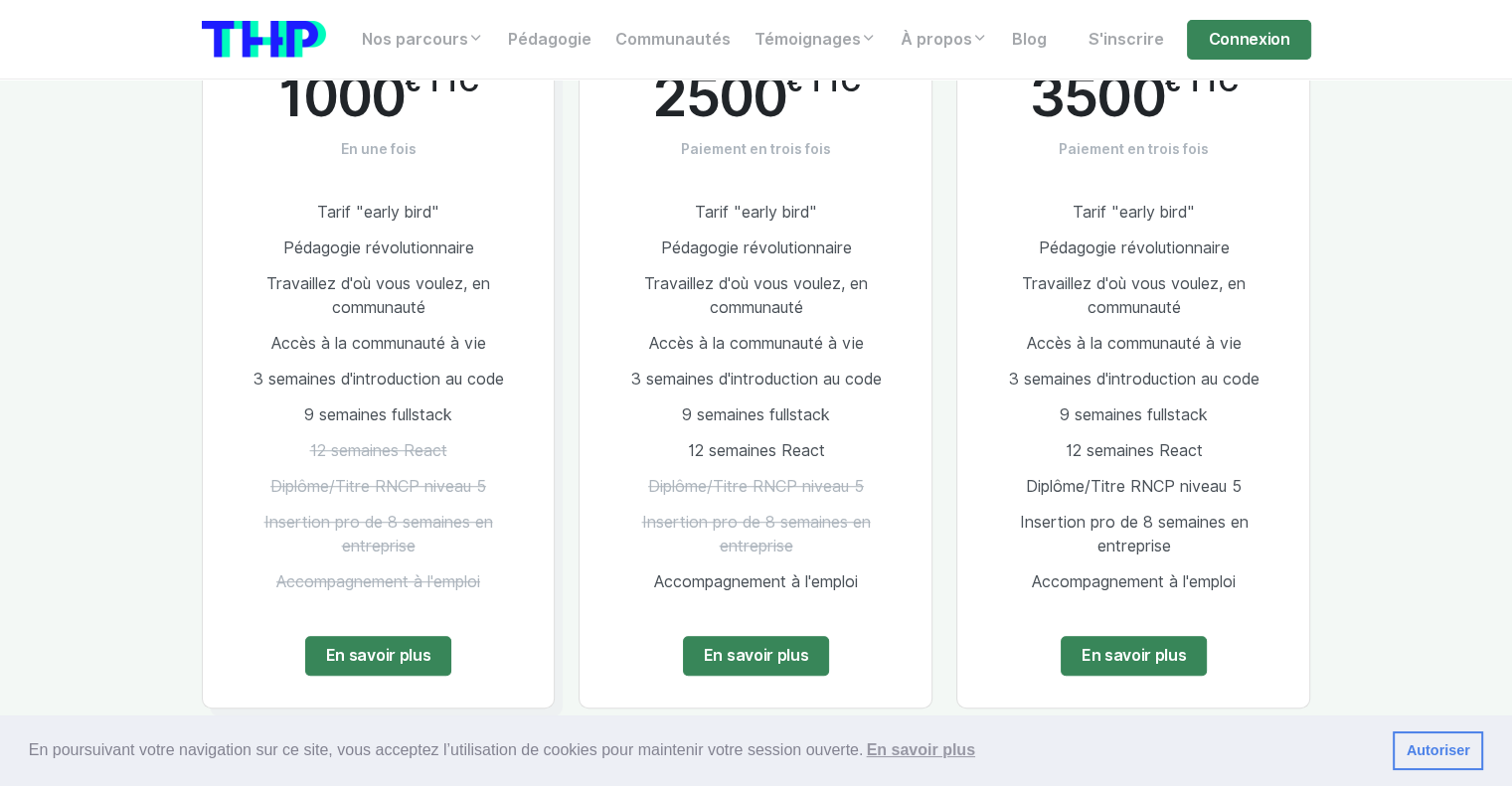 scroll, scrollTop: 1304, scrollLeft: 0, axis: vertical 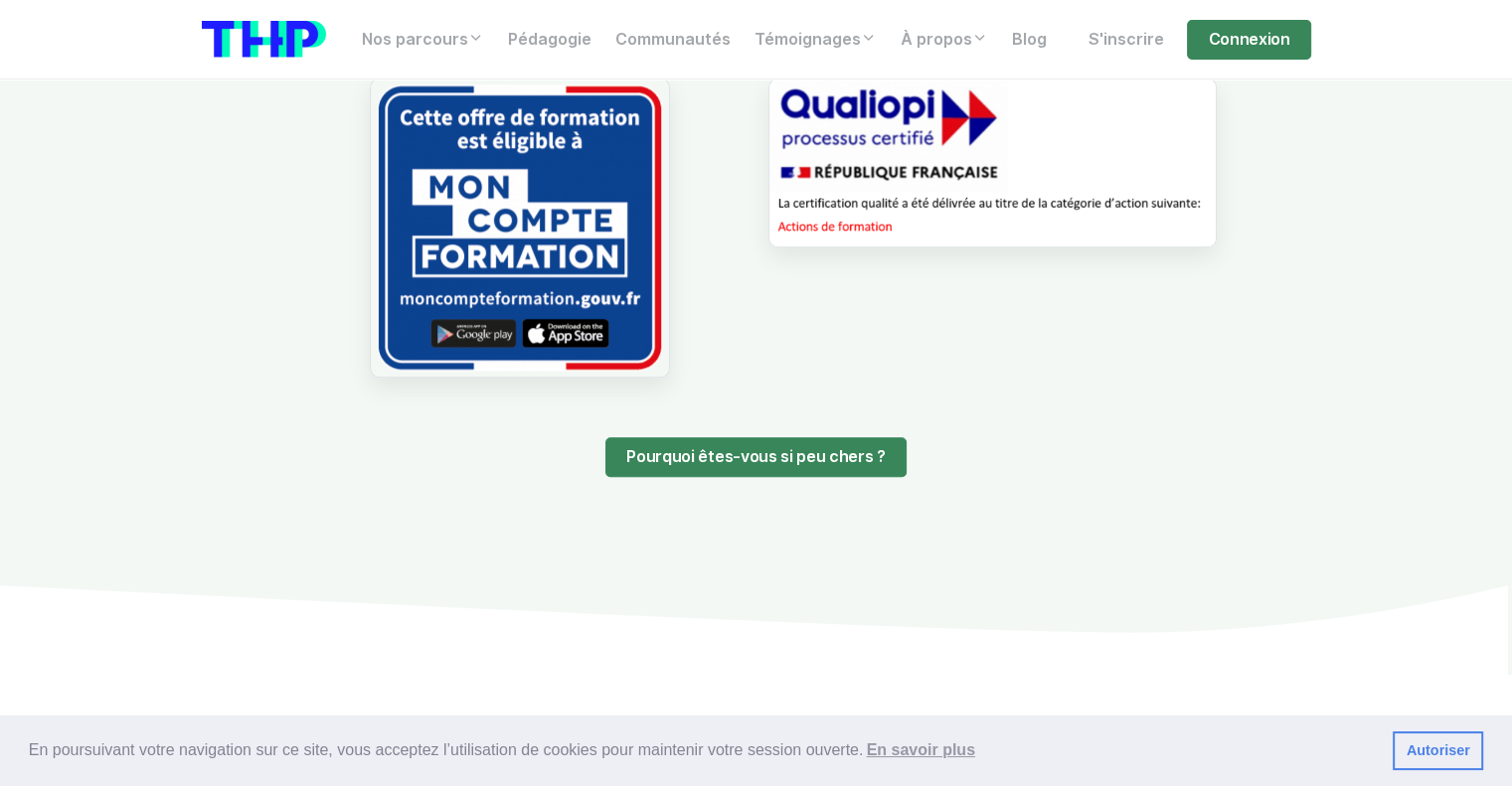 drag, startPoint x: 1081, startPoint y: 282, endPoint x: 1117, endPoint y: 372, distance: 96.932967 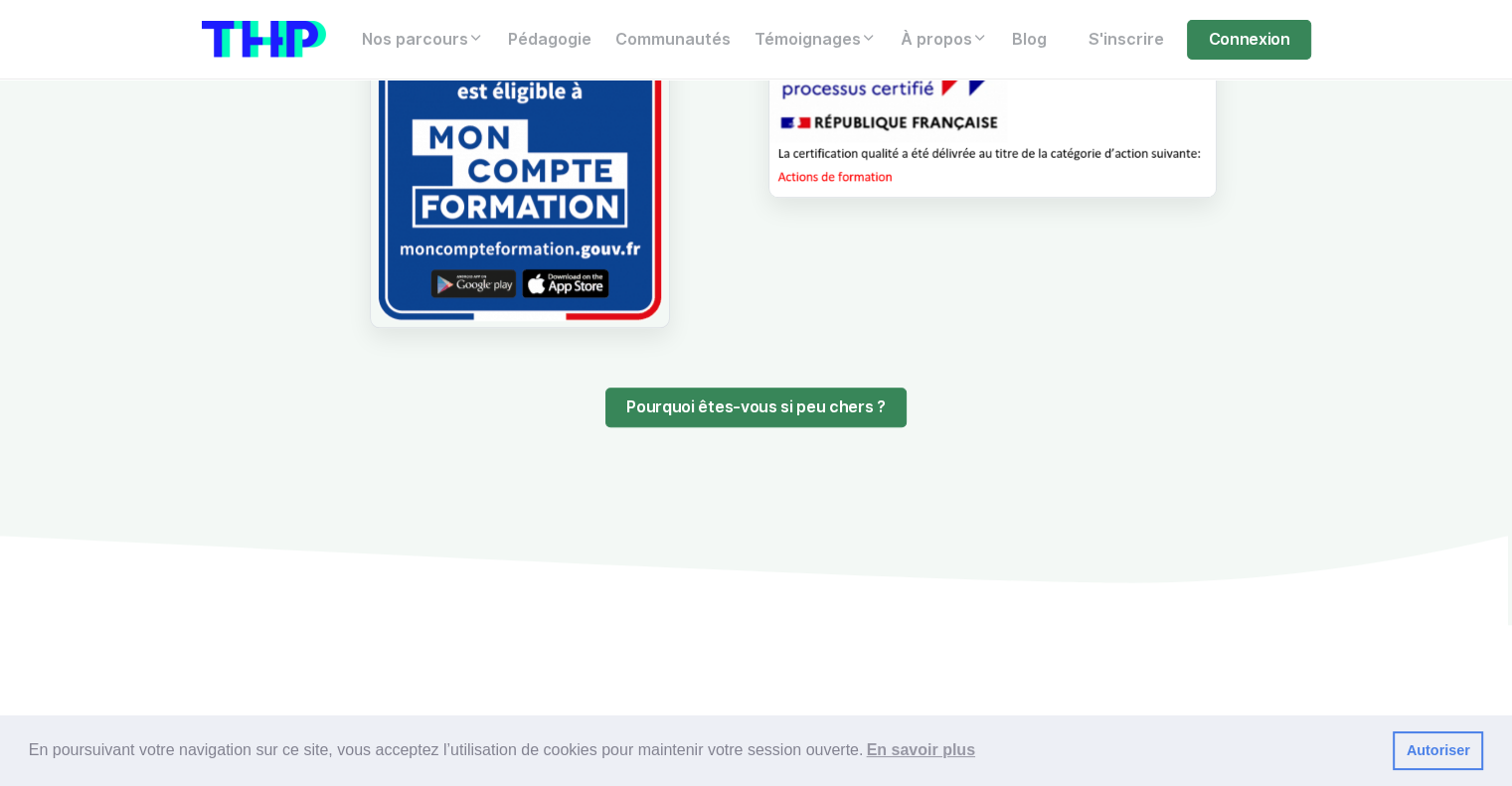 scroll, scrollTop: 2000, scrollLeft: 0, axis: vertical 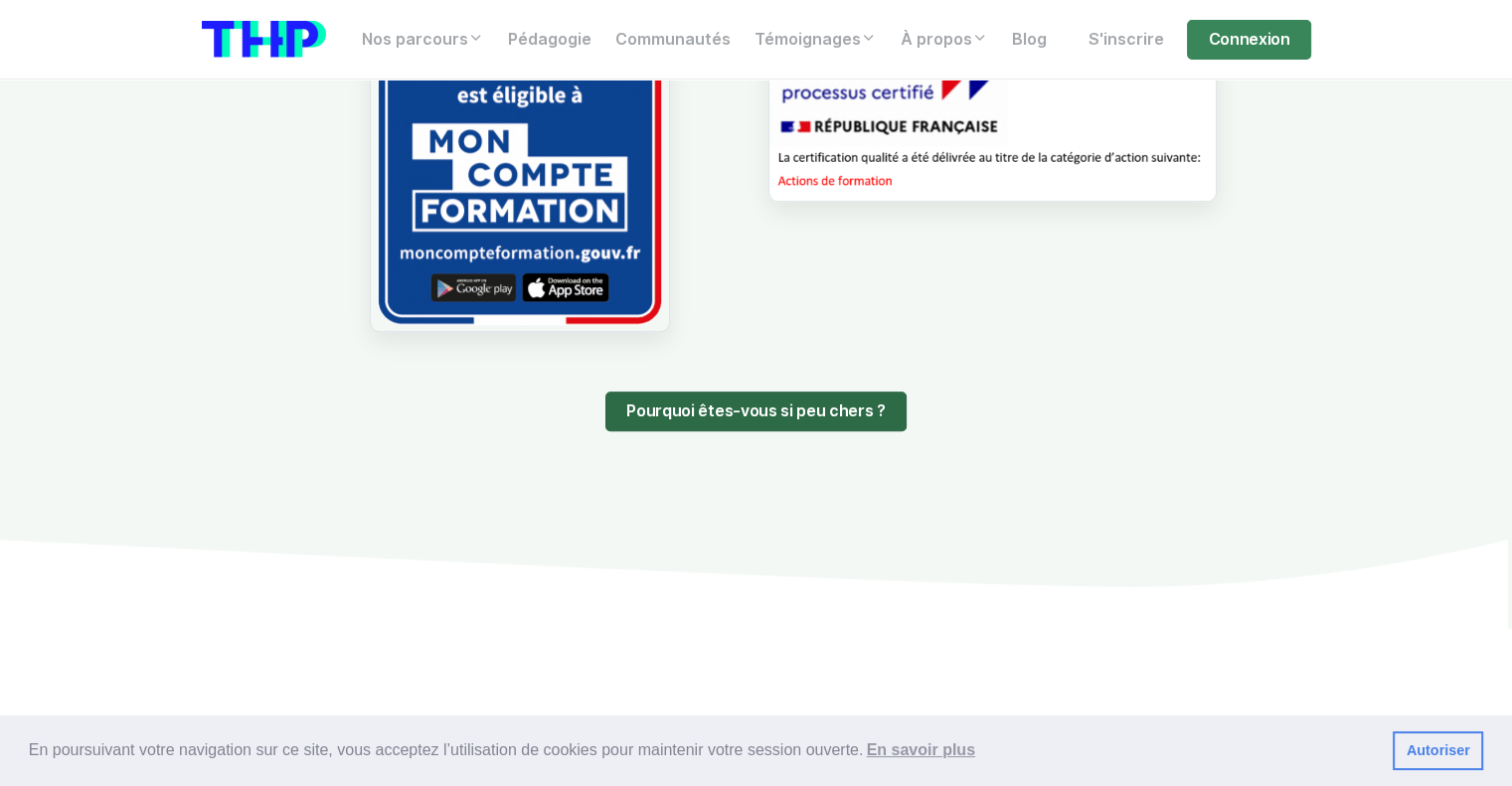 click on "Pourquoi êtes-vous si peu chers ?" at bounding box center [756, 411] 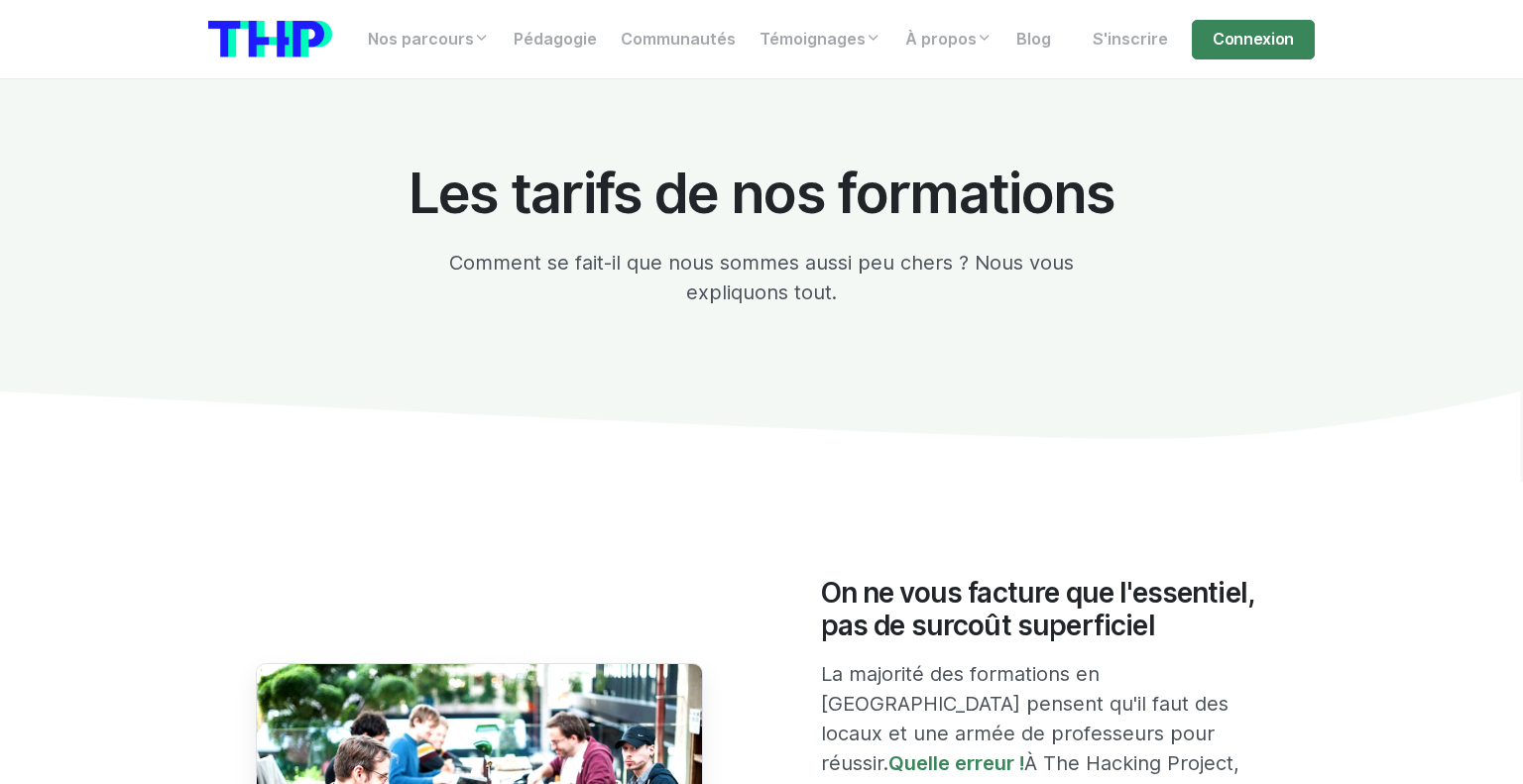 scroll, scrollTop: 0, scrollLeft: 0, axis: both 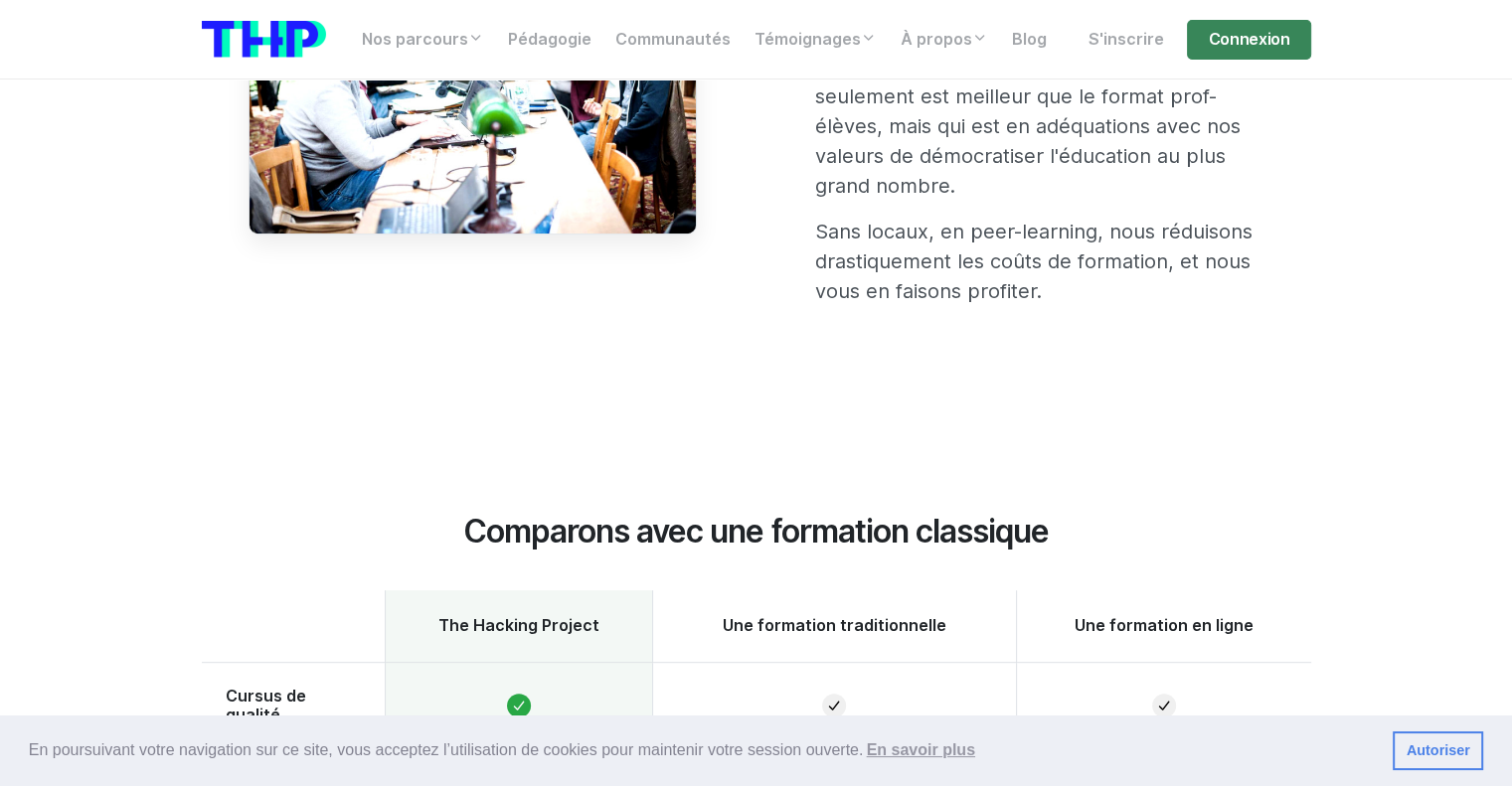drag, startPoint x: 899, startPoint y: 481, endPoint x: 907, endPoint y: 528, distance: 47.67599 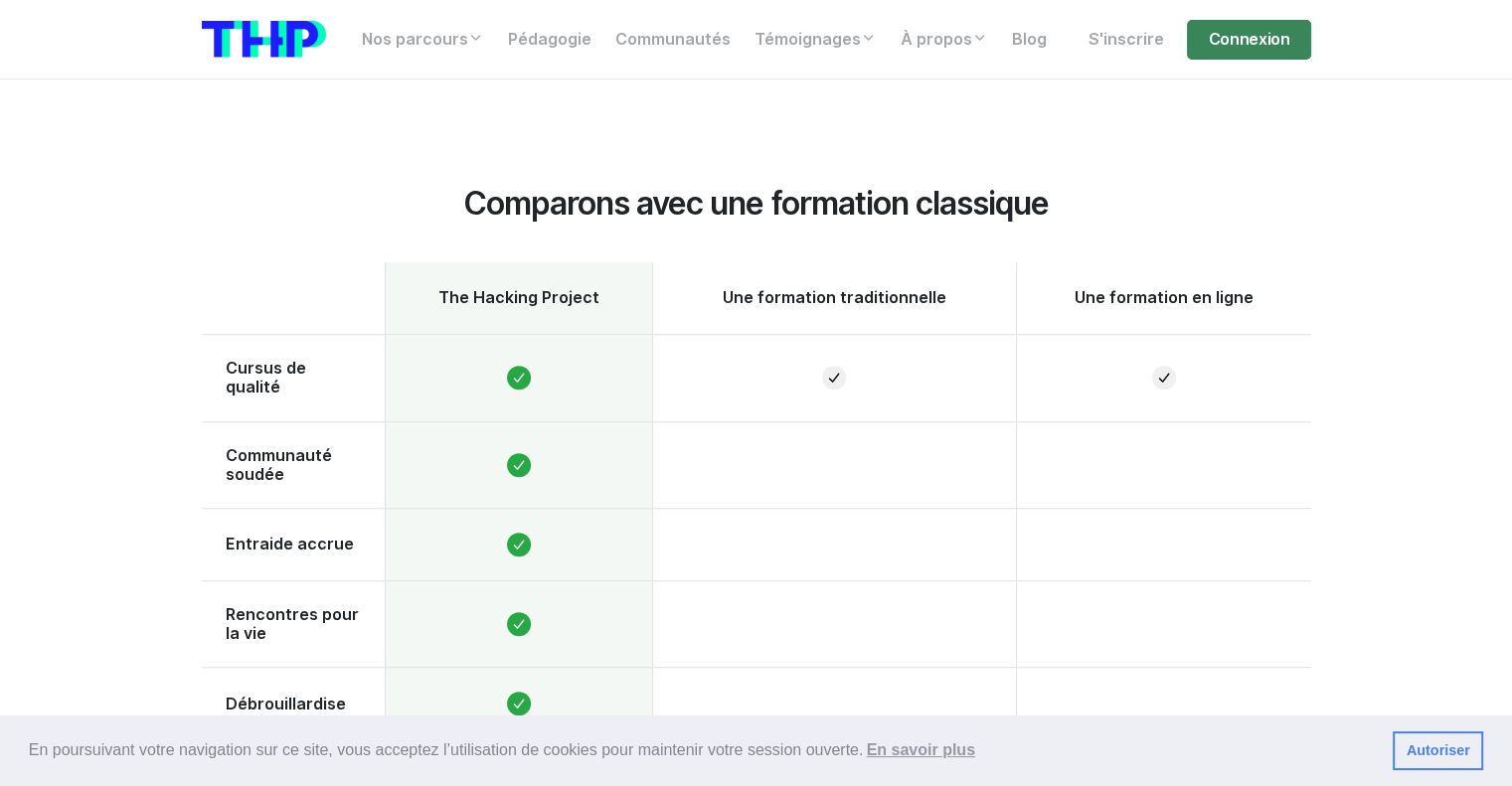 scroll, scrollTop: 1229, scrollLeft: 0, axis: vertical 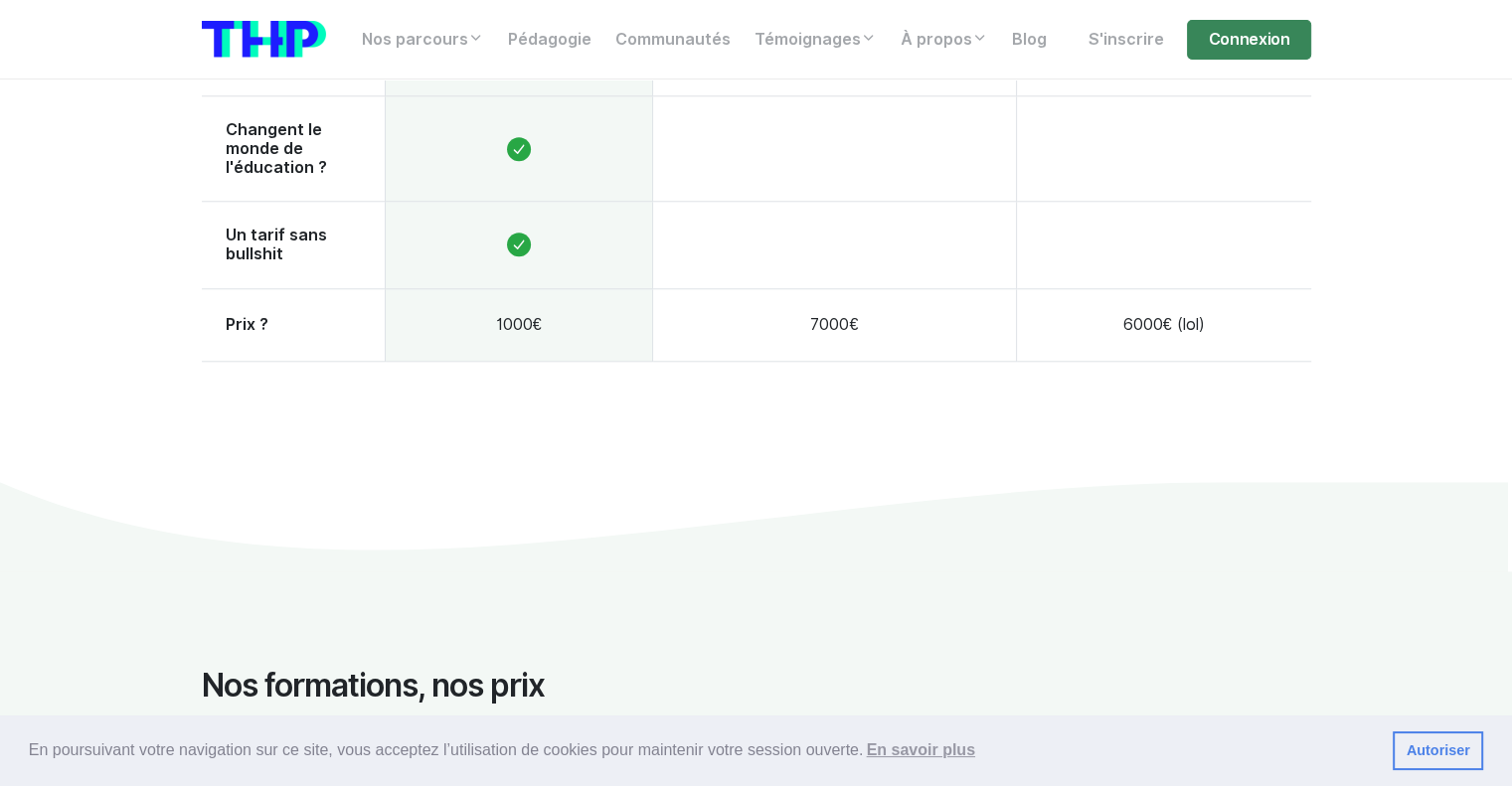 drag, startPoint x: 746, startPoint y: 264, endPoint x: 746, endPoint y: 316, distance: 52 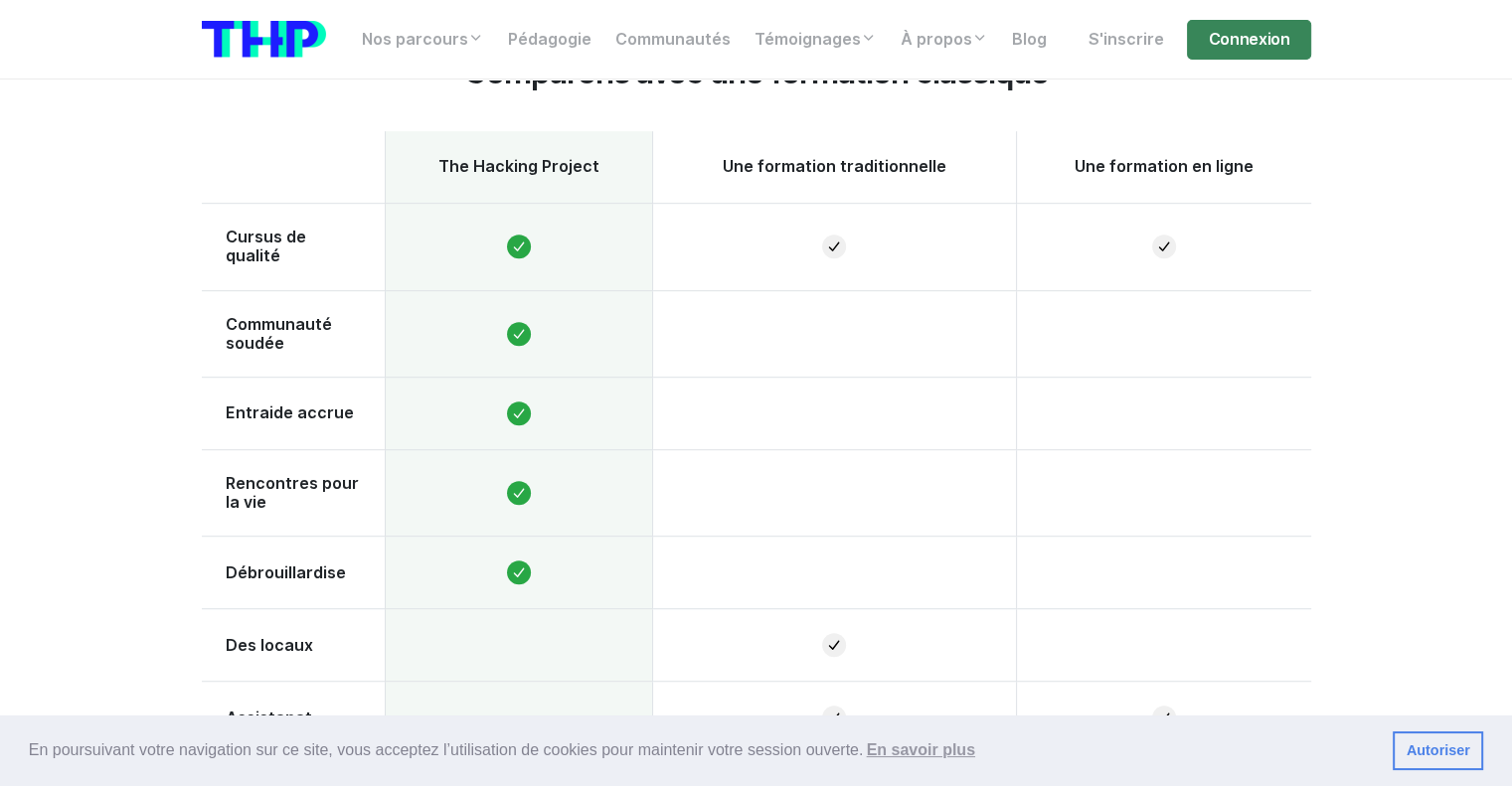 scroll, scrollTop: 1139, scrollLeft: 0, axis: vertical 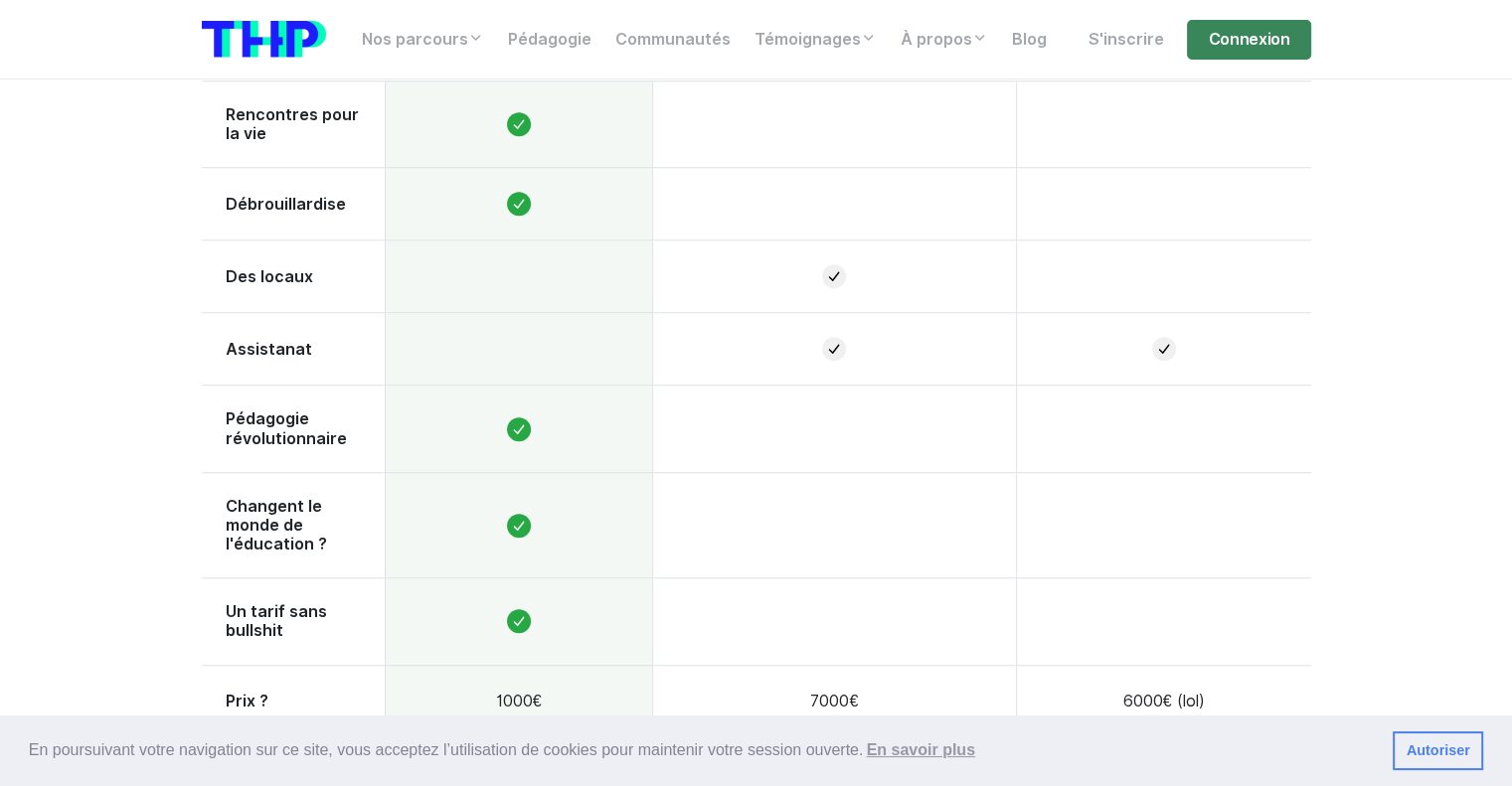 drag, startPoint x: 744, startPoint y: 314, endPoint x: 829, endPoint y: 359, distance: 96.17692 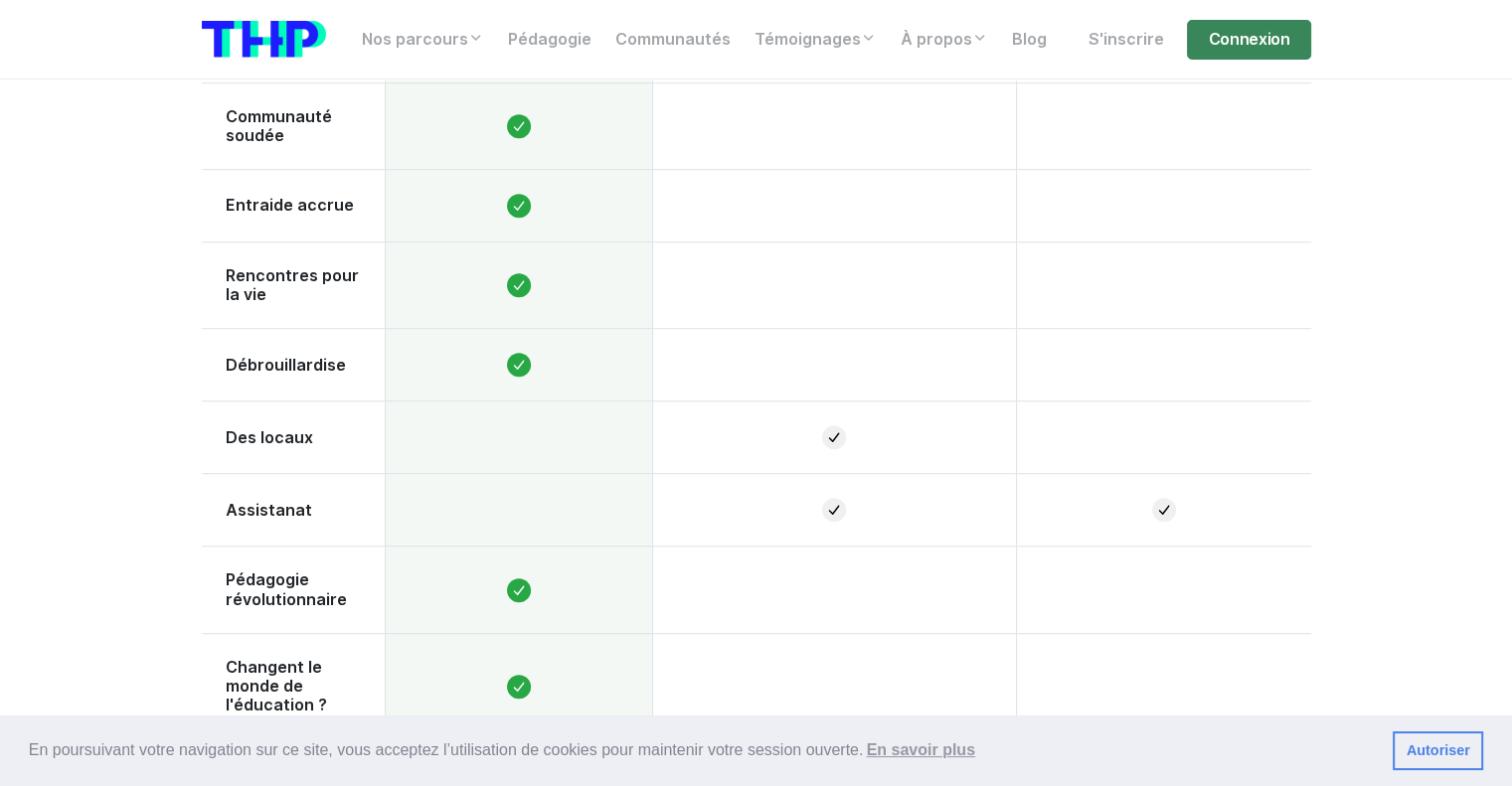 scroll, scrollTop: 1459, scrollLeft: 0, axis: vertical 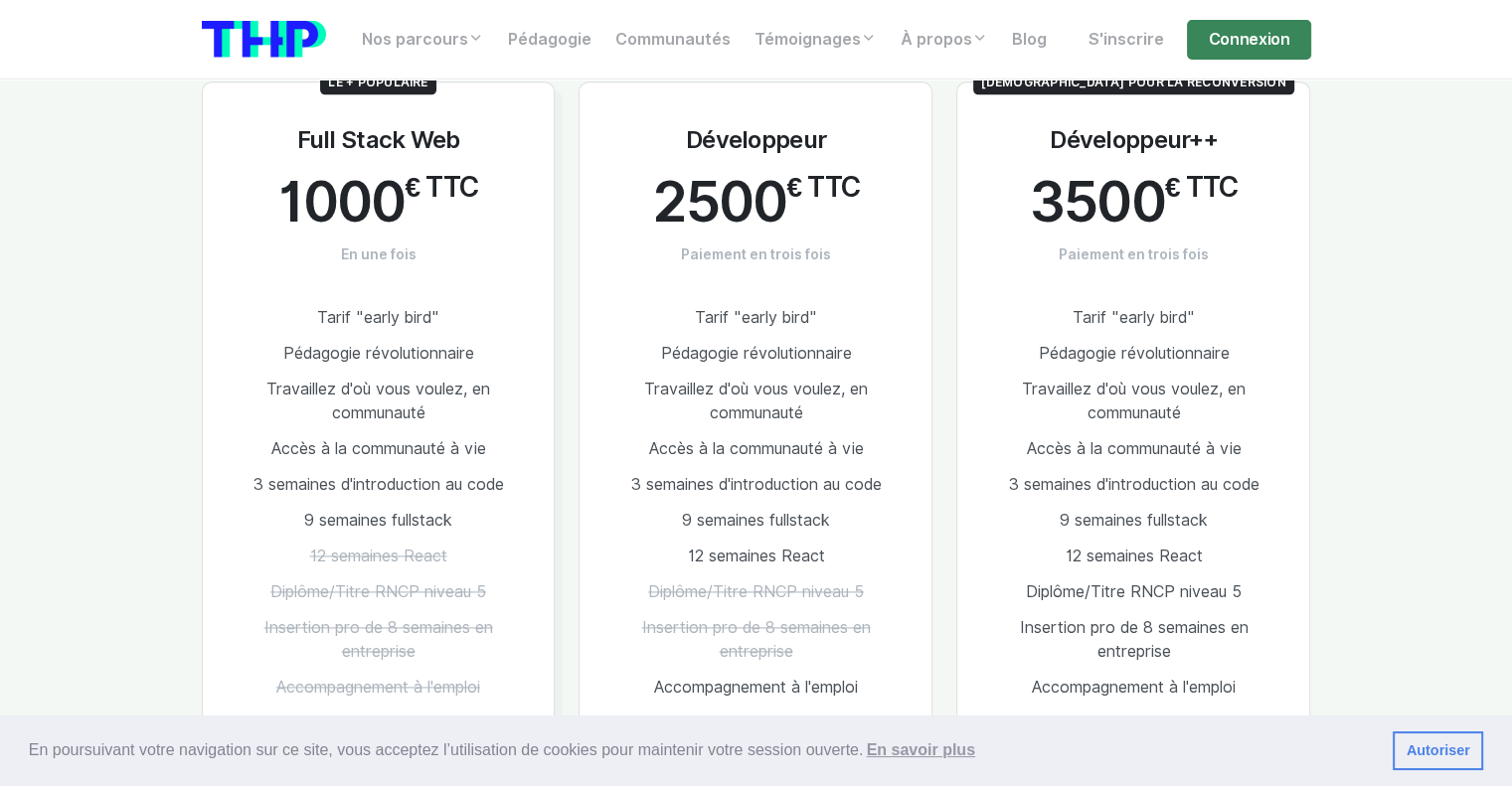 drag, startPoint x: 829, startPoint y: 359, endPoint x: 856, endPoint y: 439, distance: 84.4334 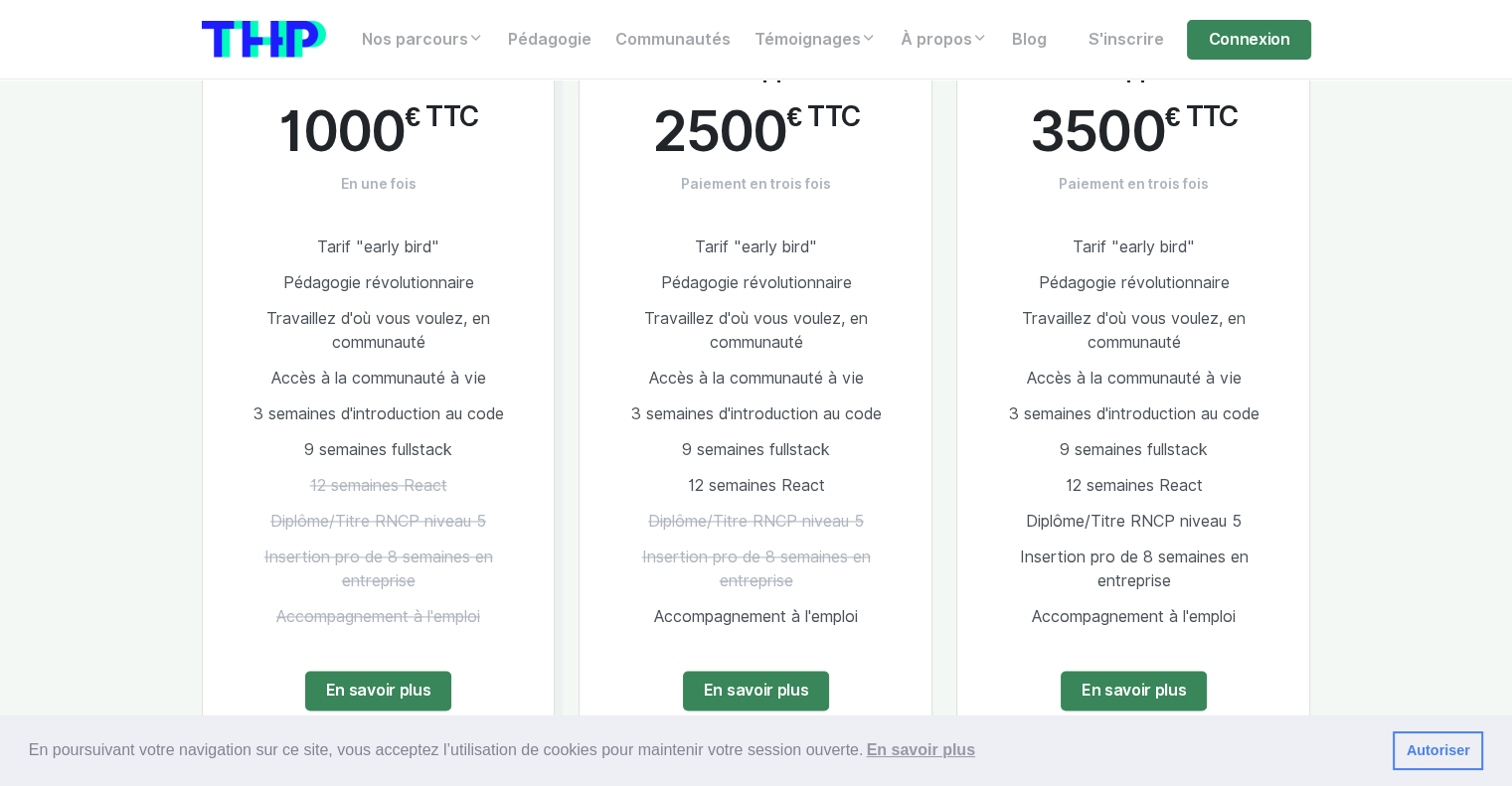 scroll, scrollTop: 2723, scrollLeft: 0, axis: vertical 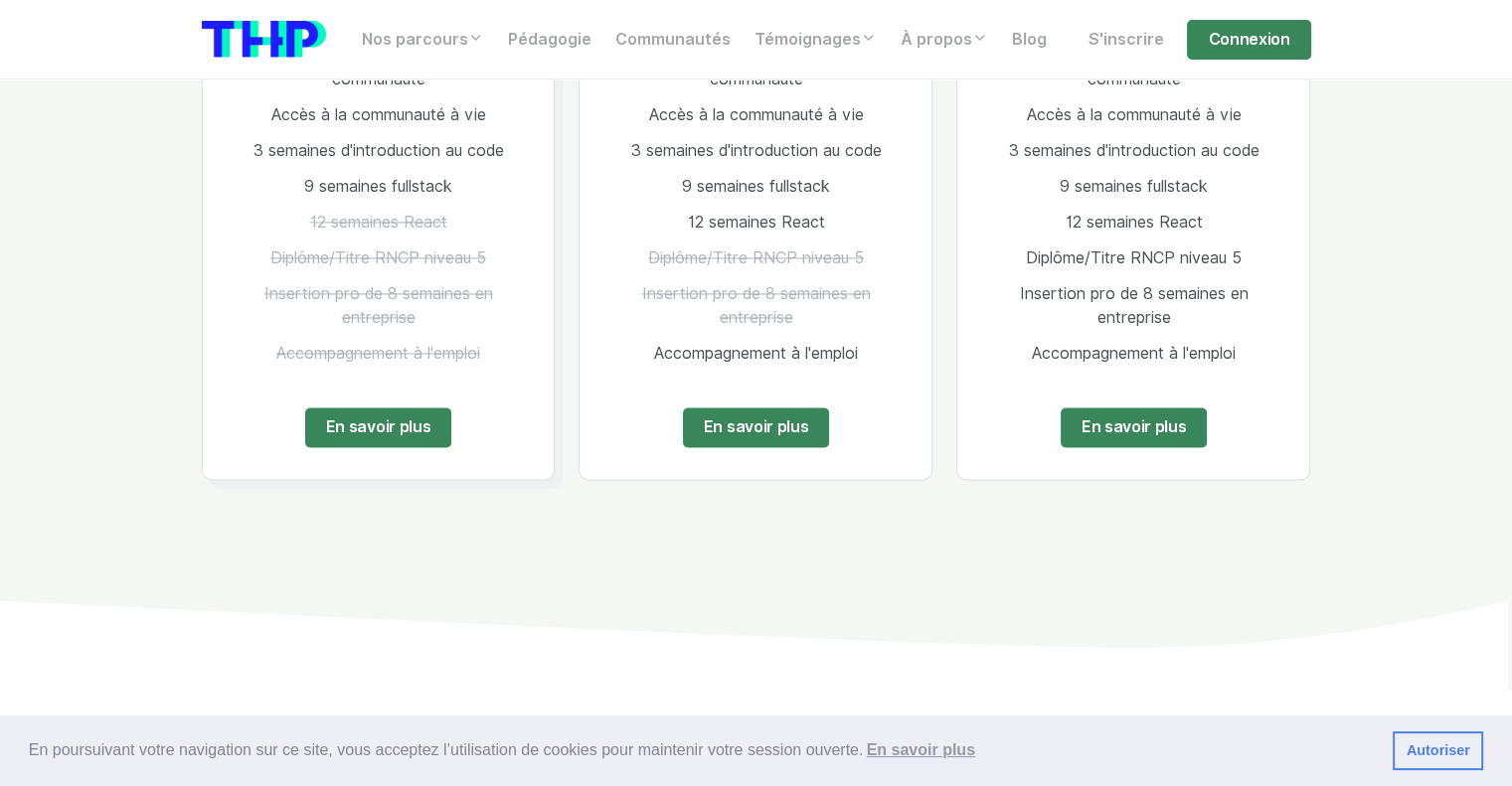 drag, startPoint x: 962, startPoint y: 293, endPoint x: 962, endPoint y: 341, distance: 48 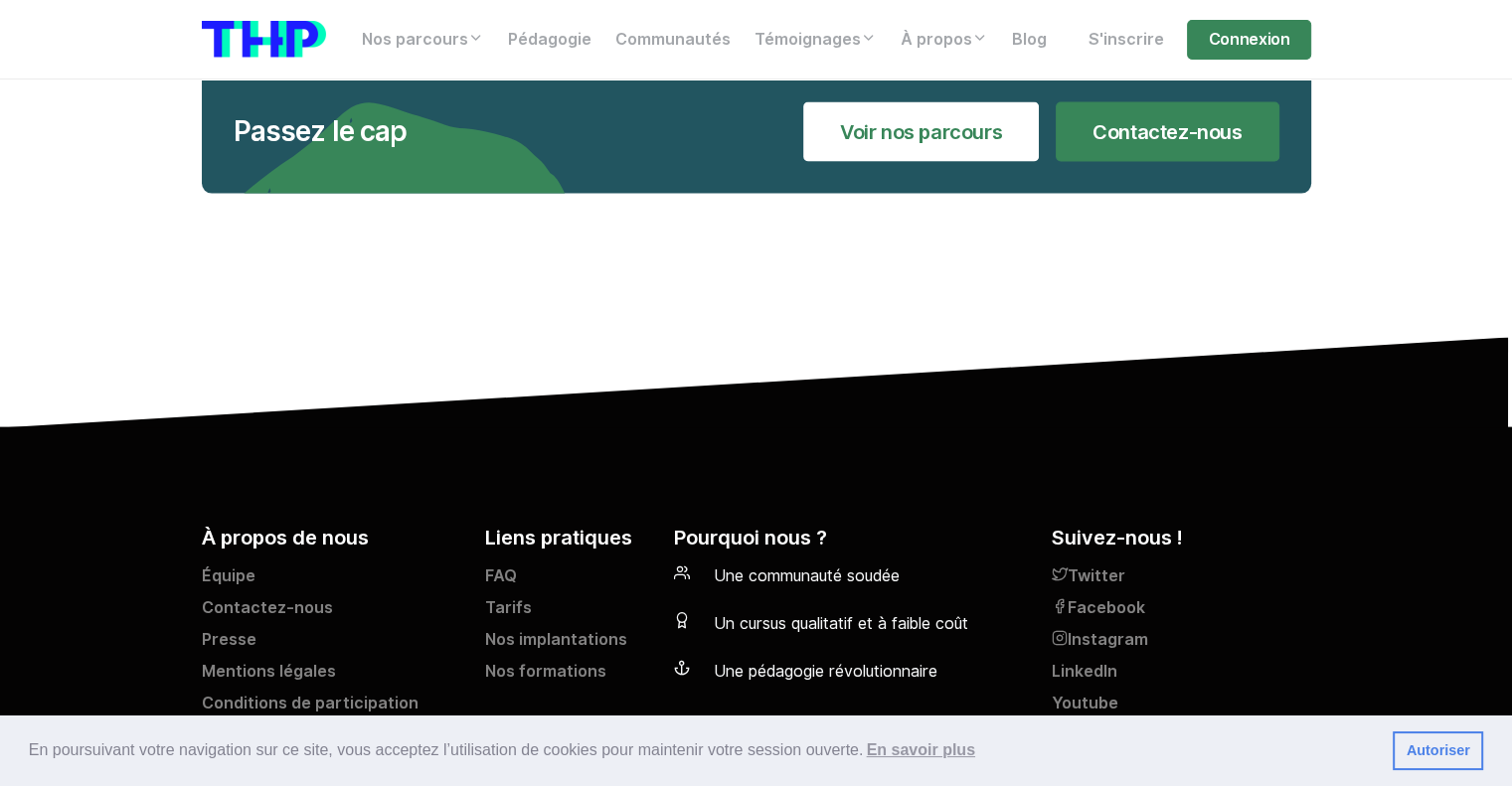 drag, startPoint x: 962, startPoint y: 318, endPoint x: 962, endPoint y: 410, distance: 92 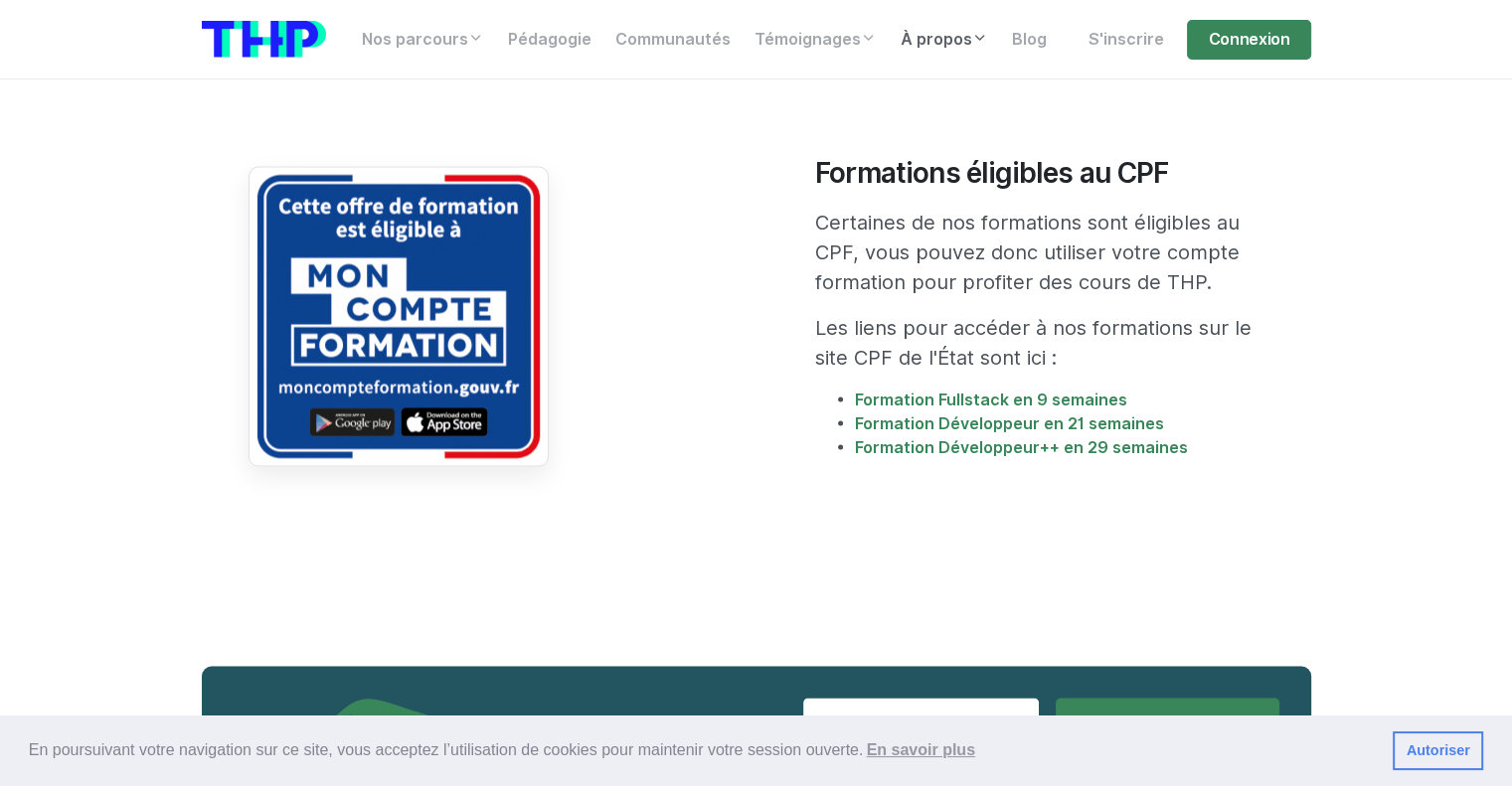 scroll, scrollTop: 3579, scrollLeft: 0, axis: vertical 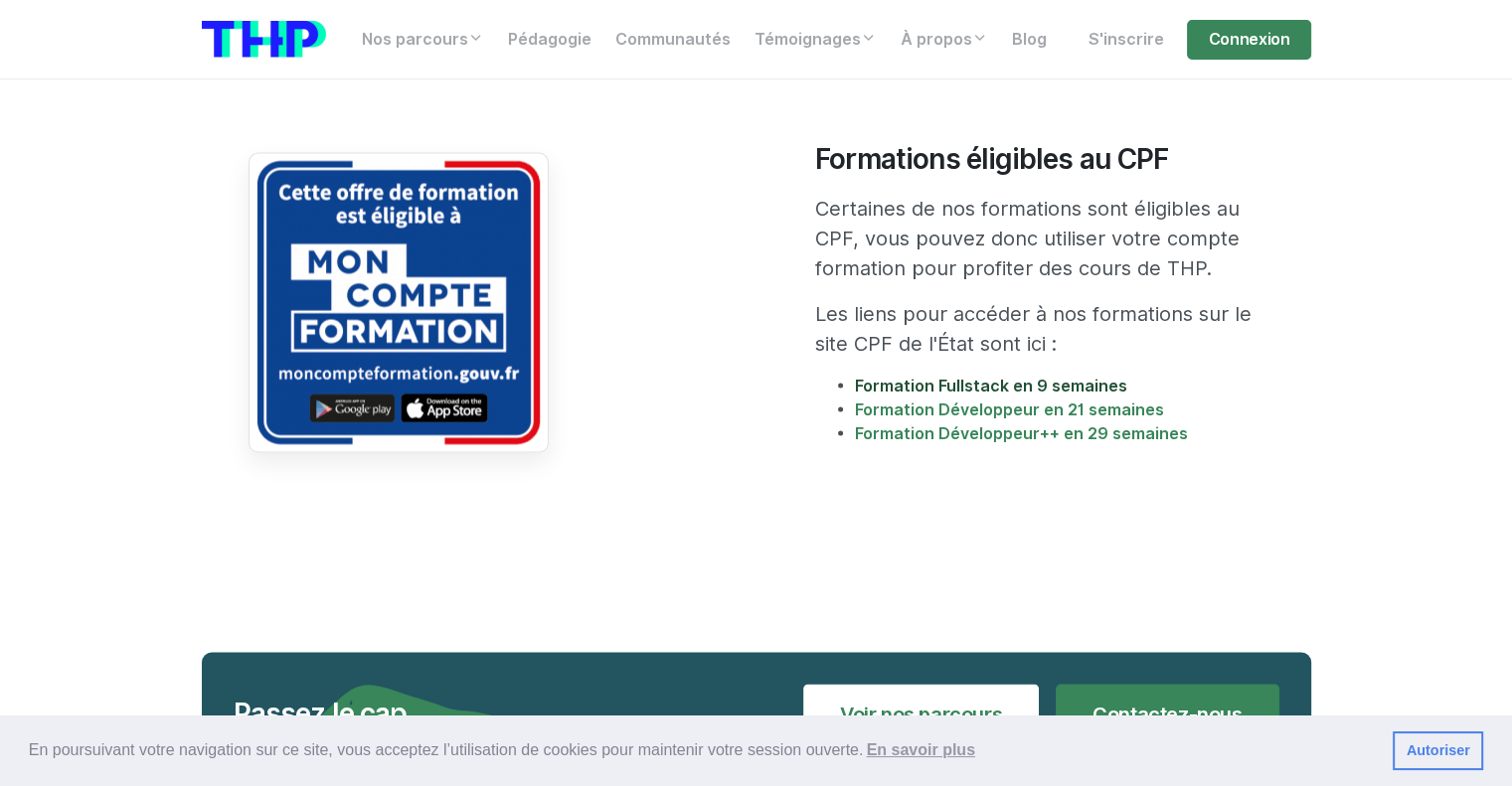 drag, startPoint x: 1029, startPoint y: 321, endPoint x: 1034, endPoint y: 348, distance: 27.45906 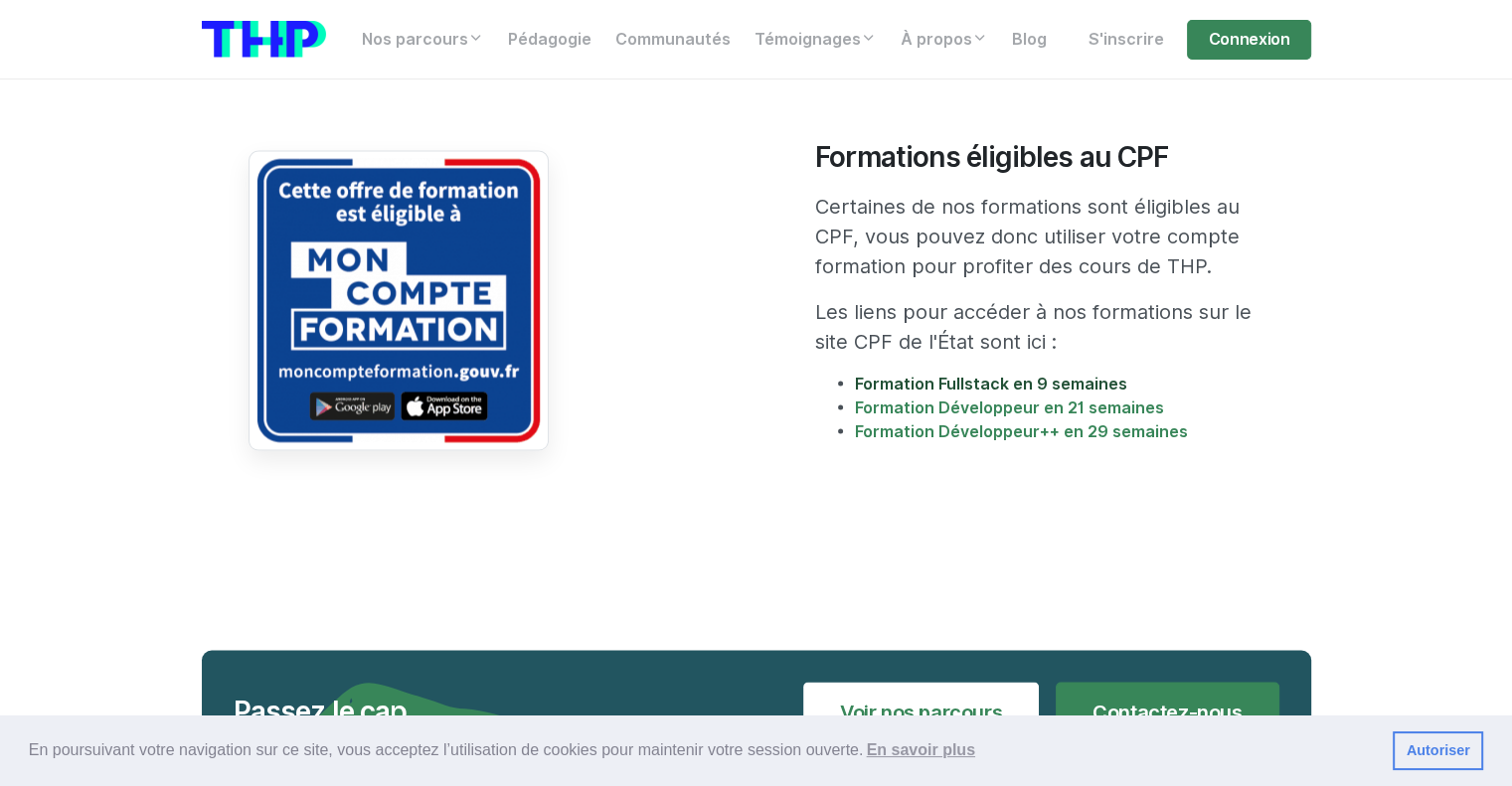 click on "Formation Fullstack en 9 semaines" at bounding box center [991, 383] 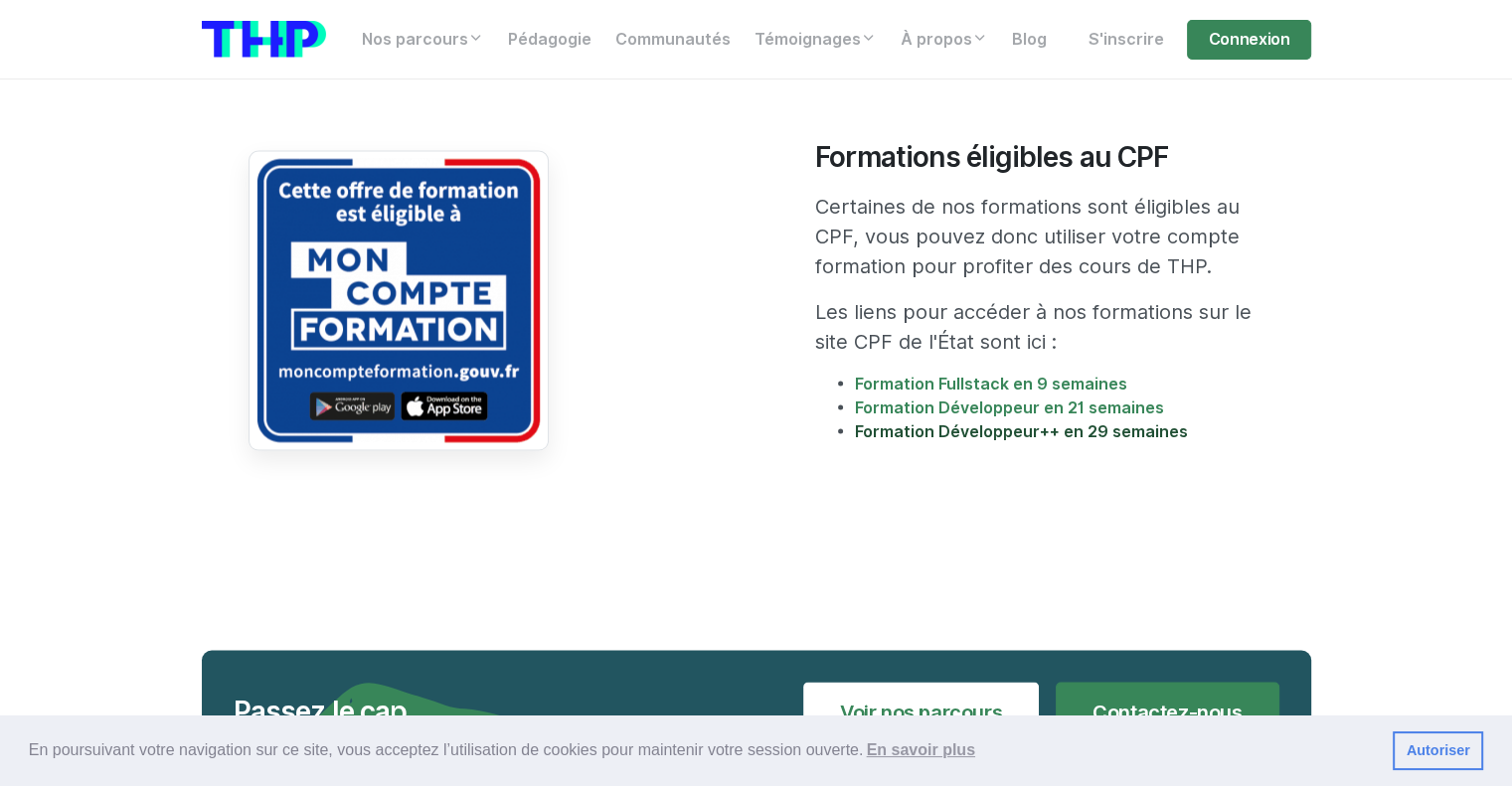 click on "Formation Développeur++ en 29 semaines" at bounding box center [1021, 430] 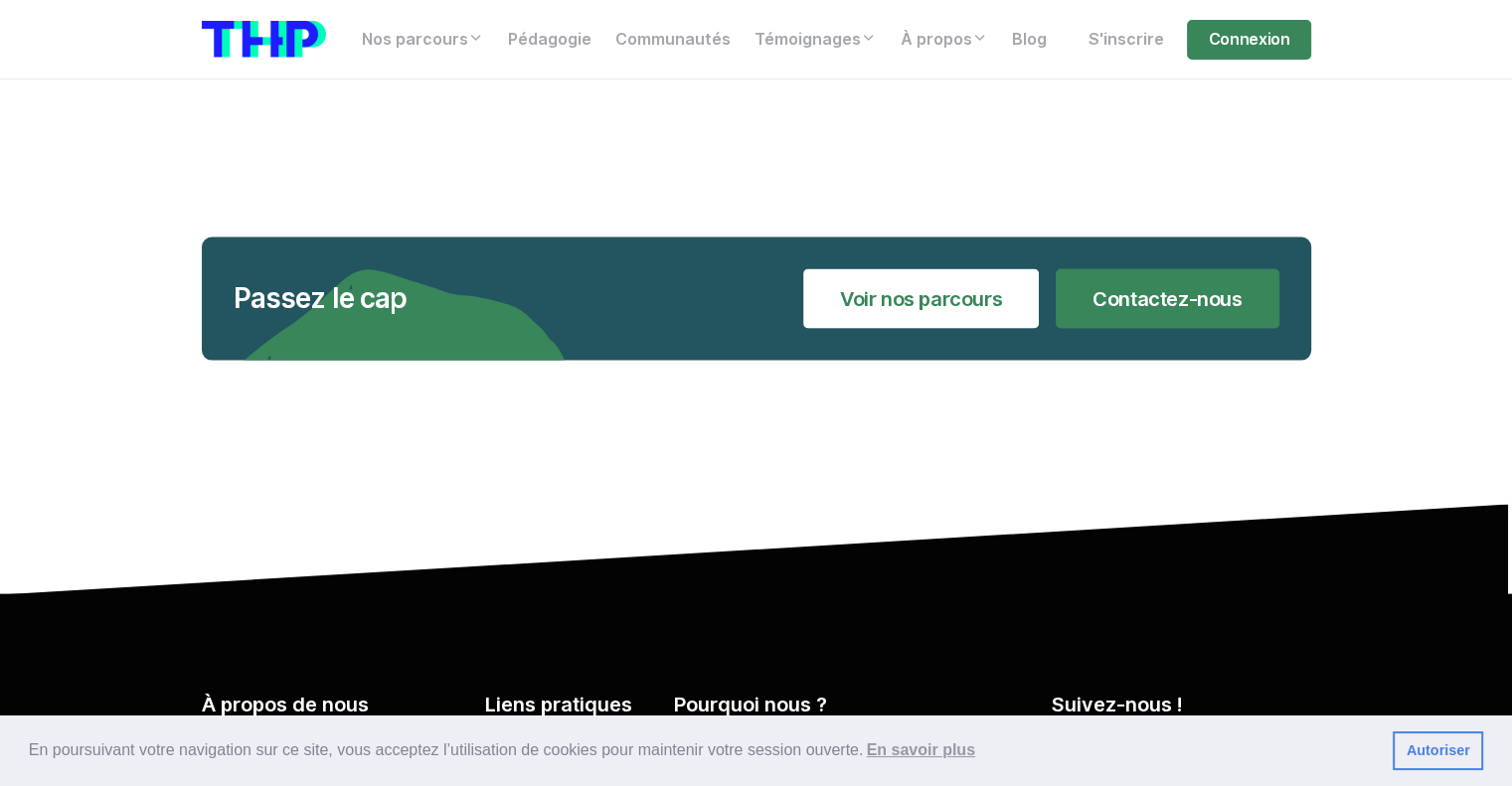 scroll, scrollTop: 4175, scrollLeft: 0, axis: vertical 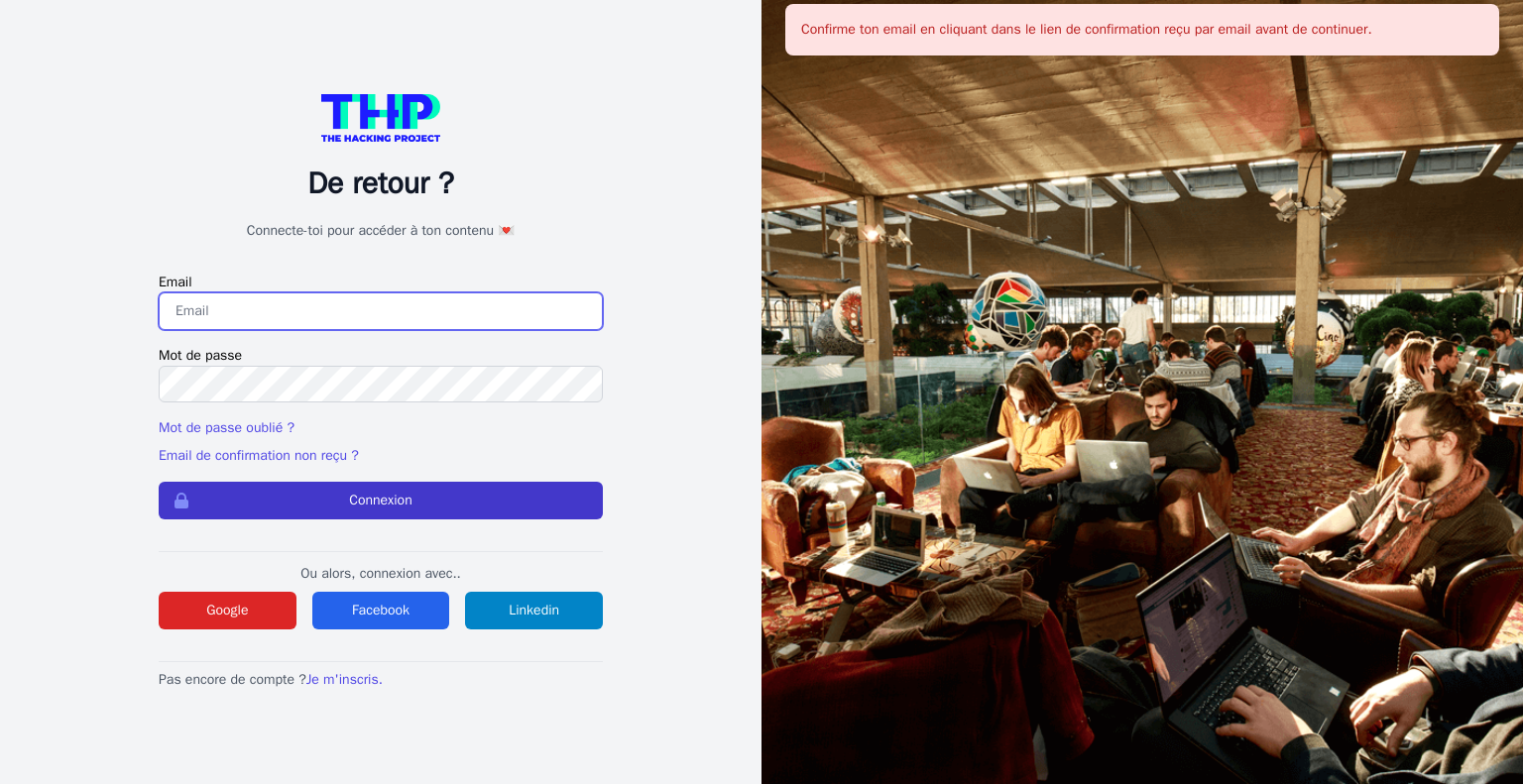 type on "[EMAIL_ADDRESS][DOMAIN_NAME]" 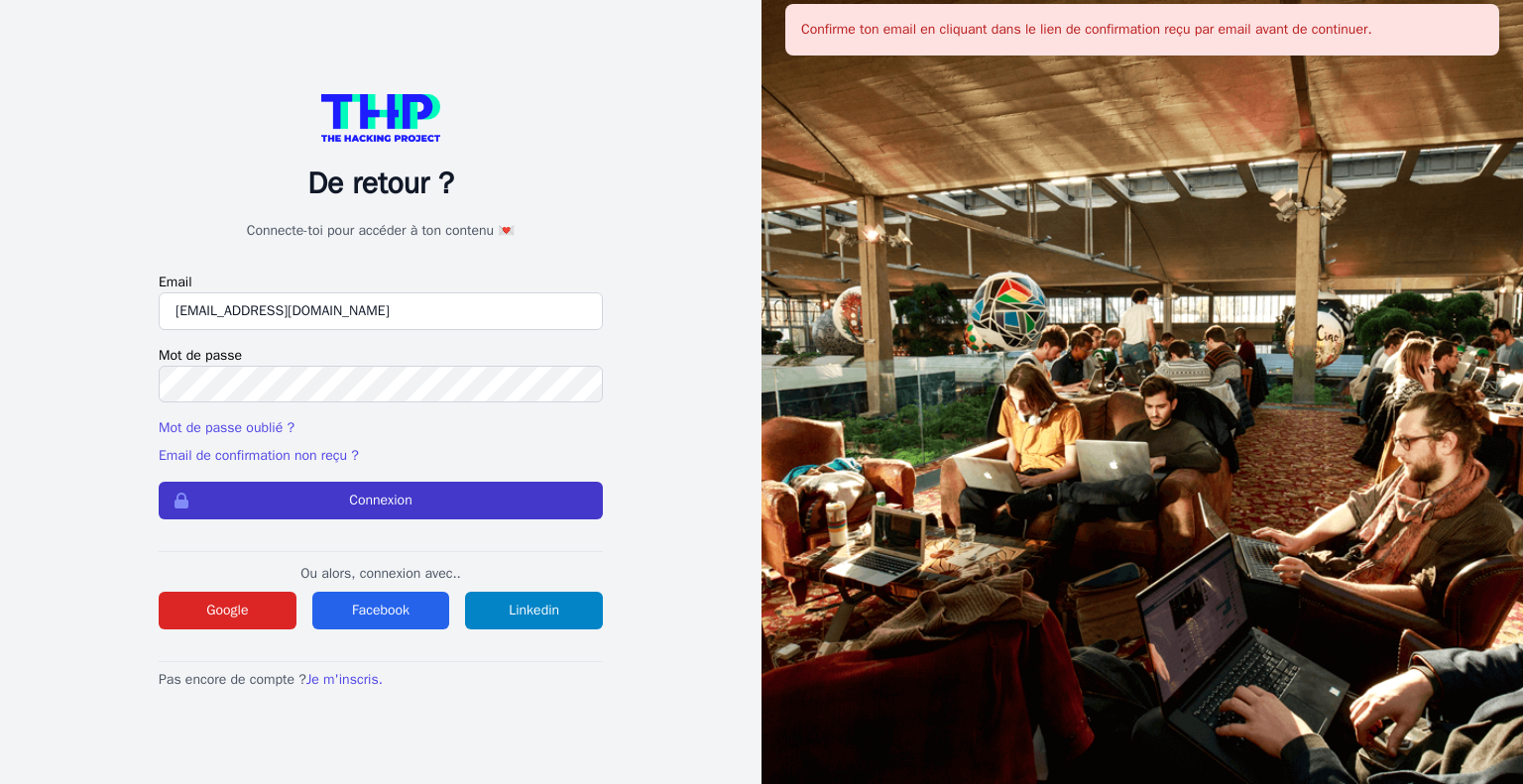 click on "Connexion" at bounding box center [381, 501] 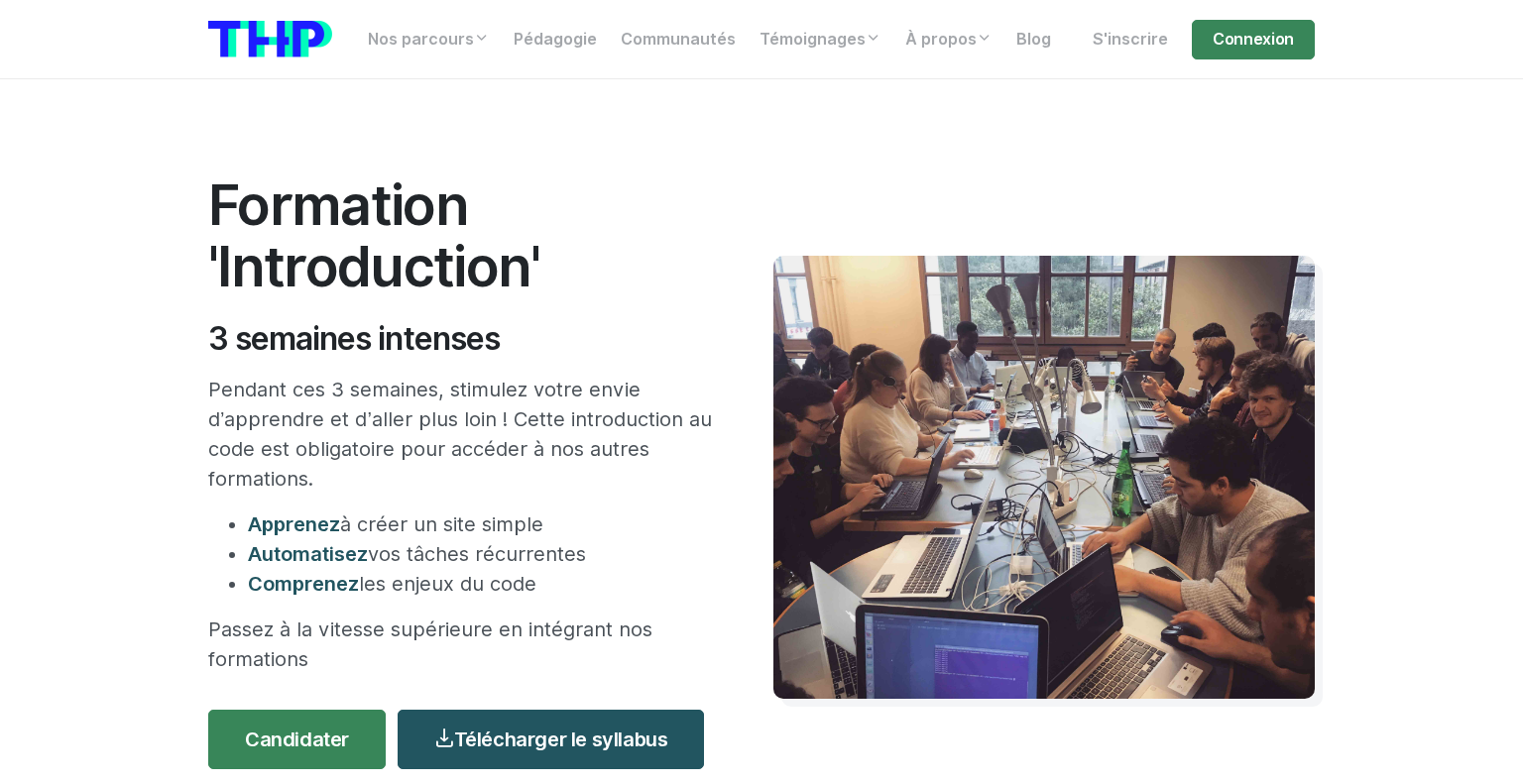 scroll, scrollTop: 0, scrollLeft: 0, axis: both 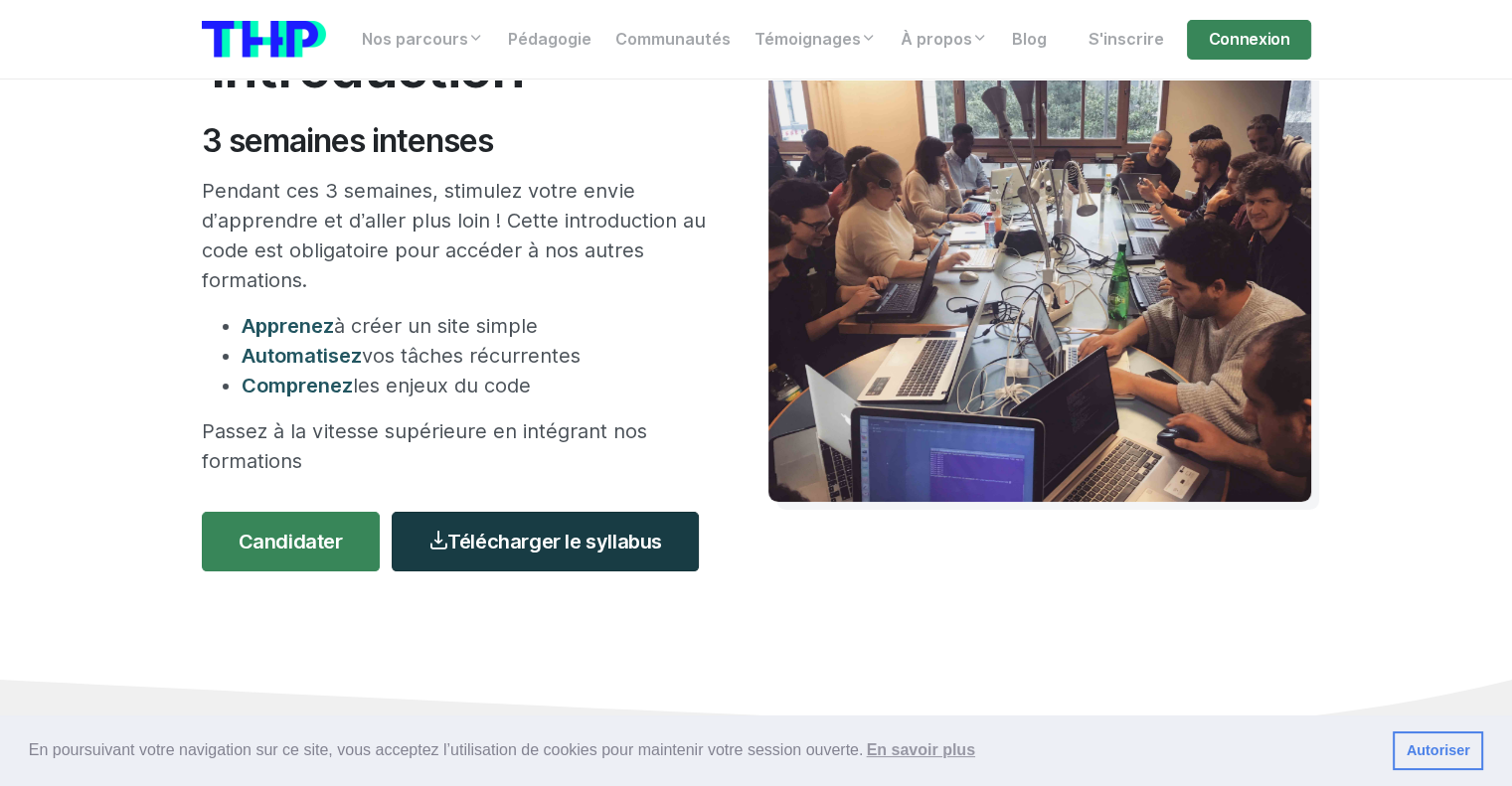 click on "Télécharger le syllabus" at bounding box center (545, 542) 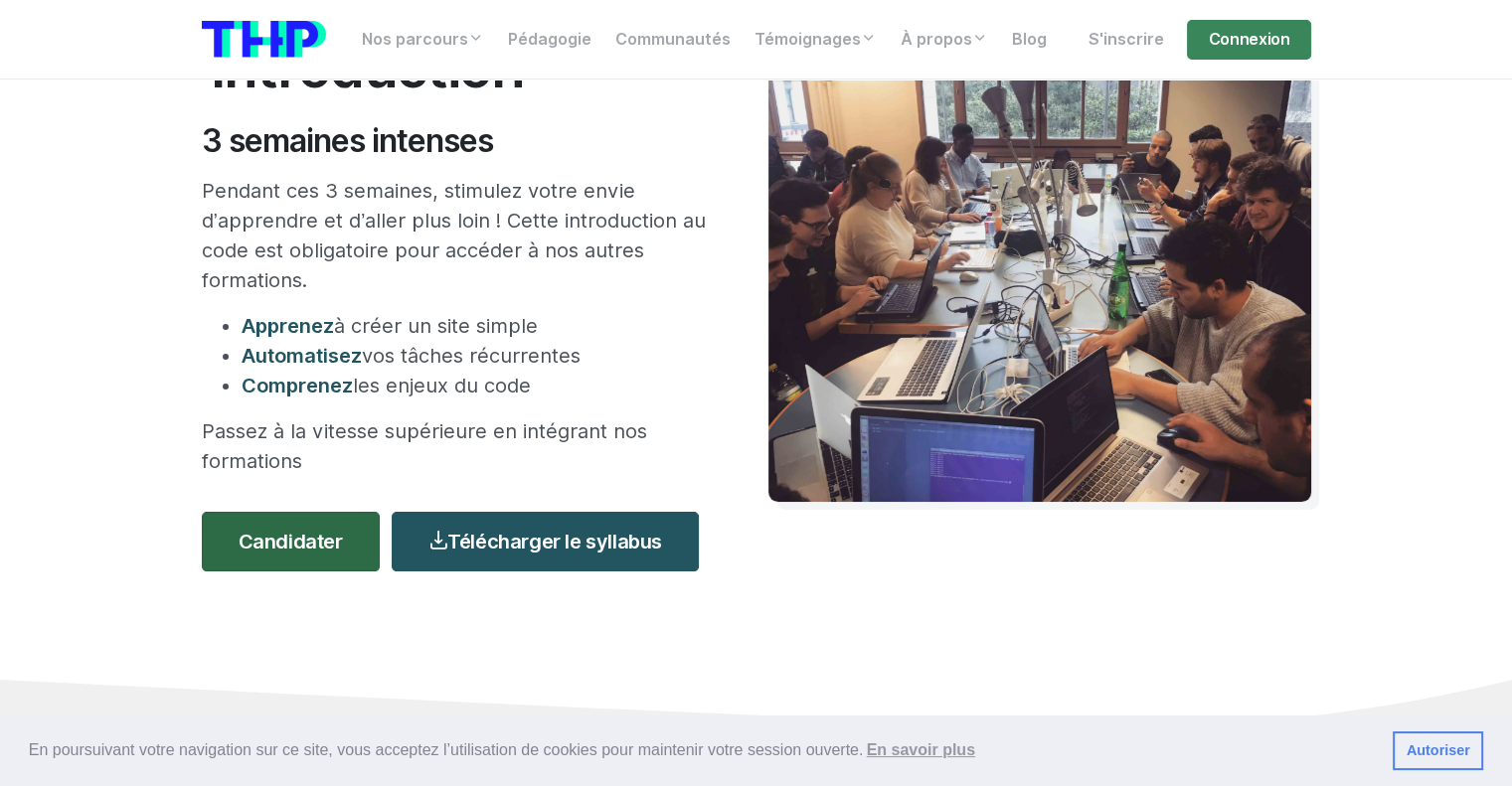 click on "Candidater" at bounding box center (290, 542) 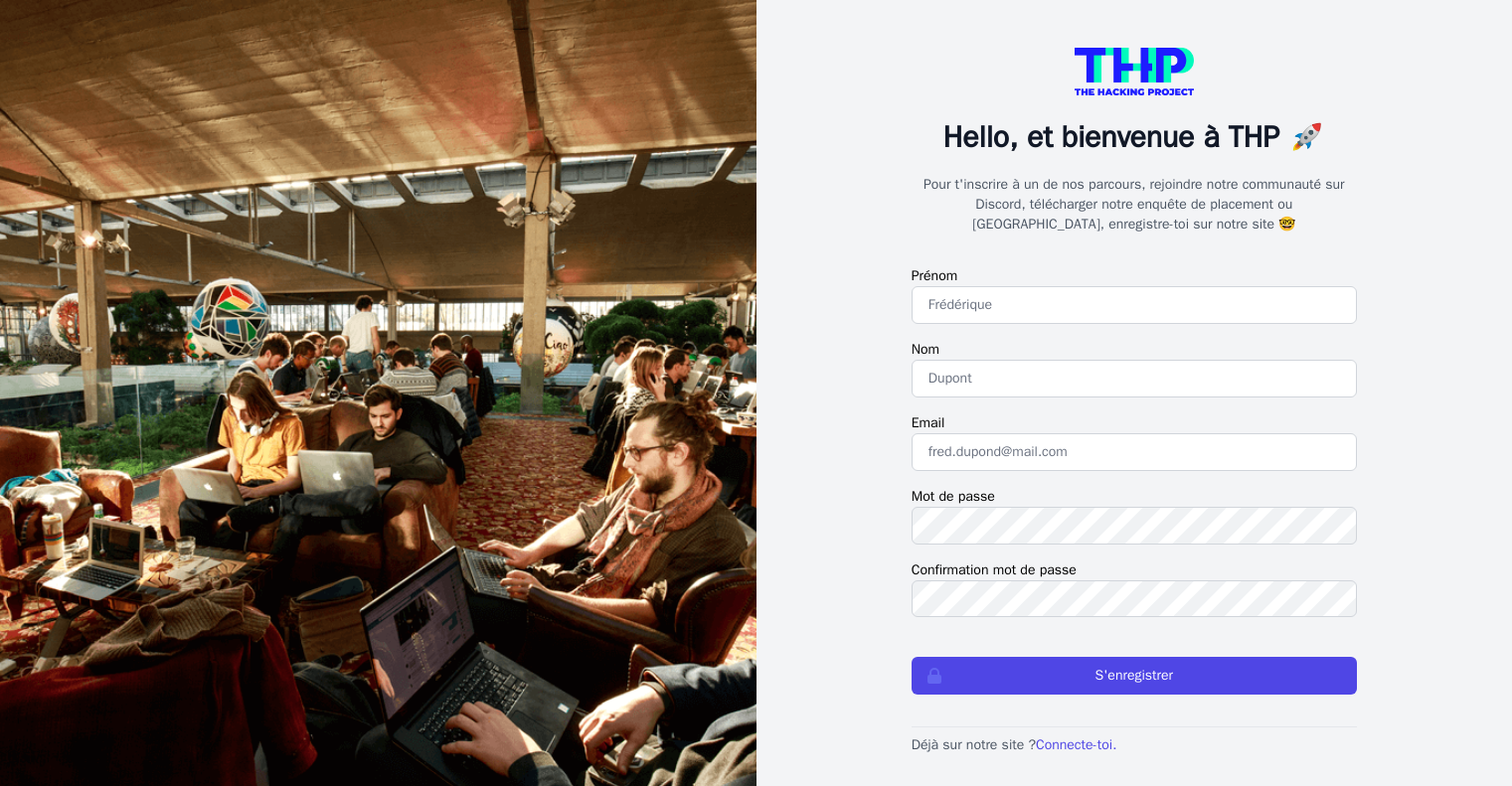 scroll, scrollTop: 0, scrollLeft: 0, axis: both 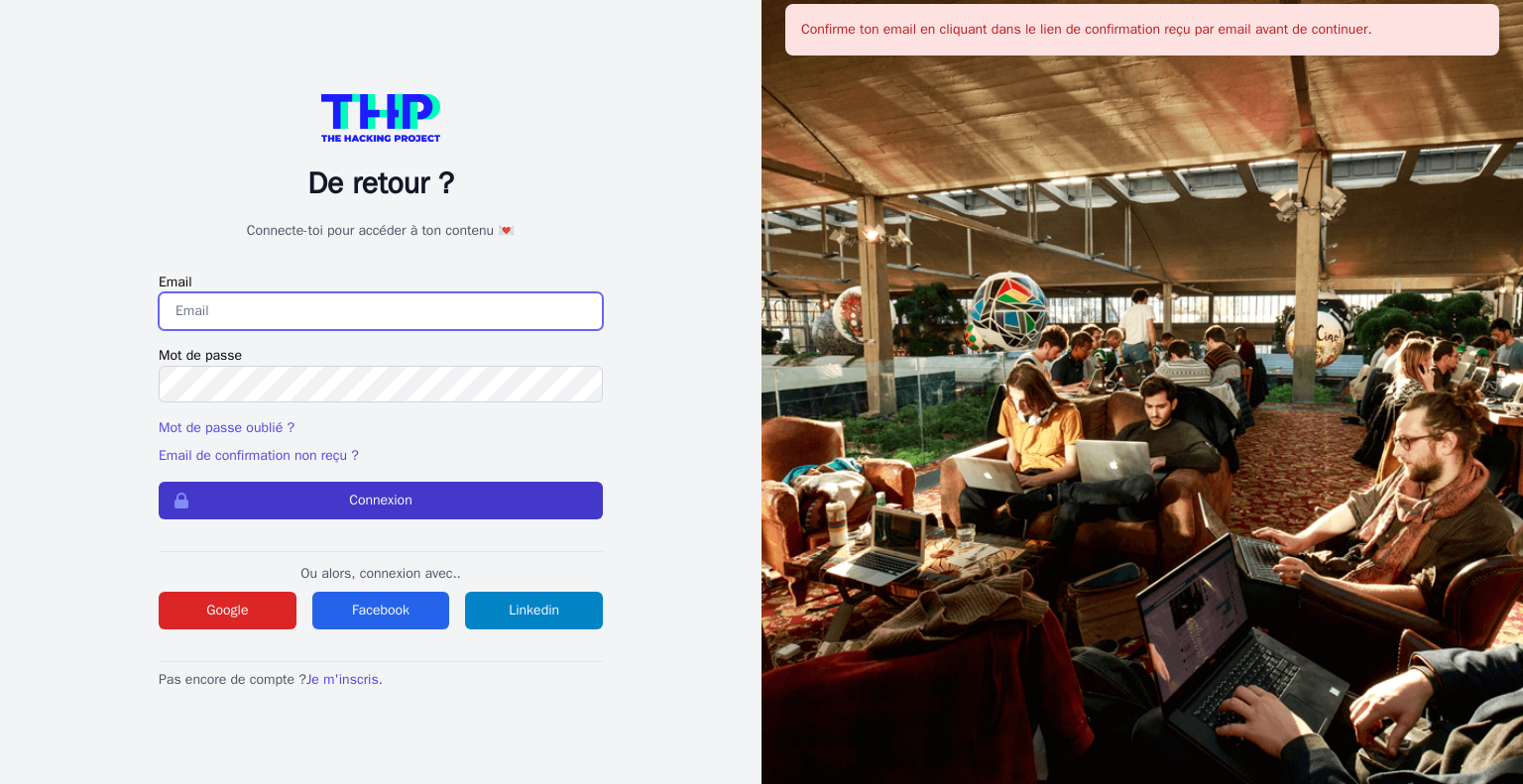 type on "loubieregaetan@gmail.com" 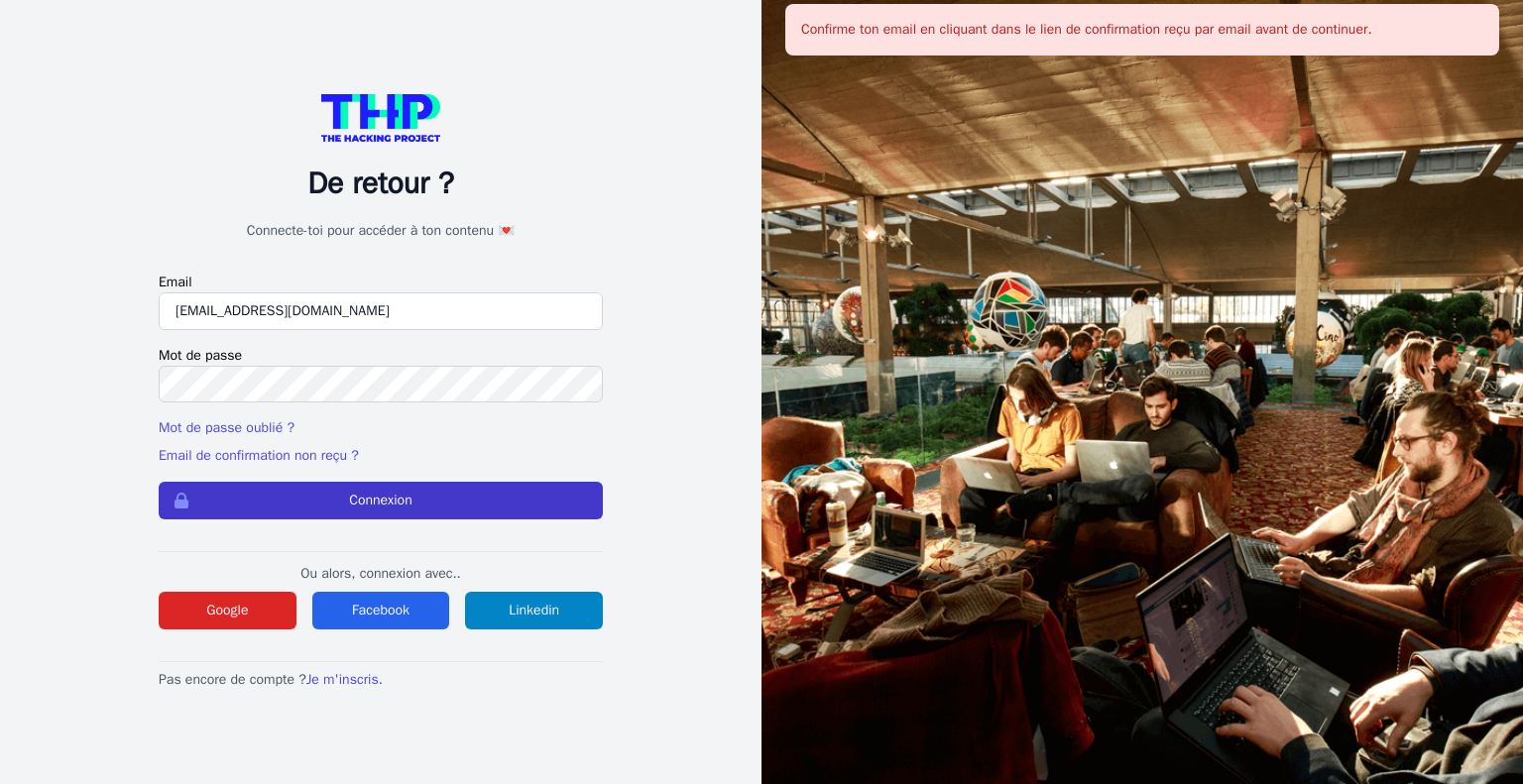 click on "Connexion" at bounding box center [381, 501] 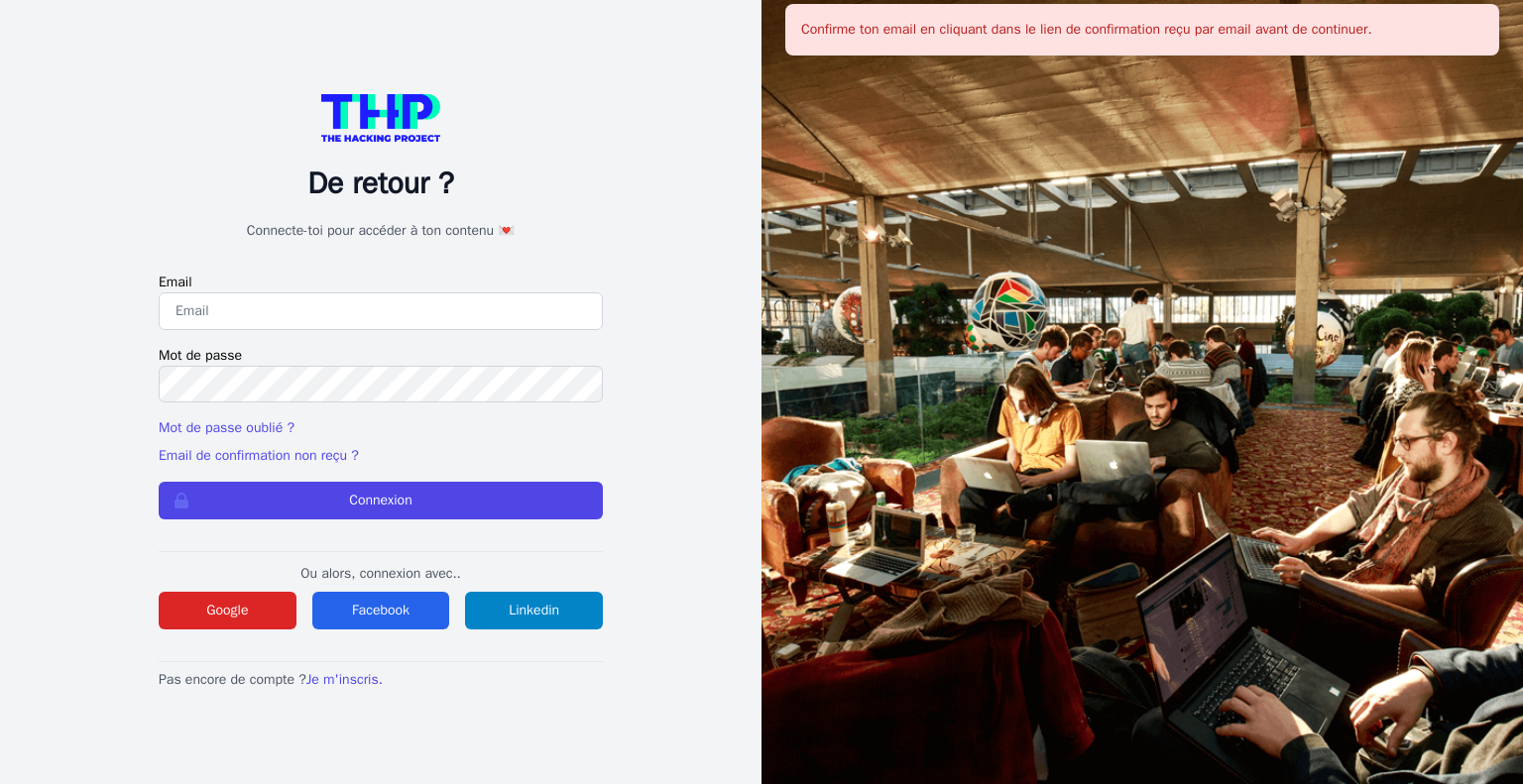 scroll, scrollTop: 0, scrollLeft: 0, axis: both 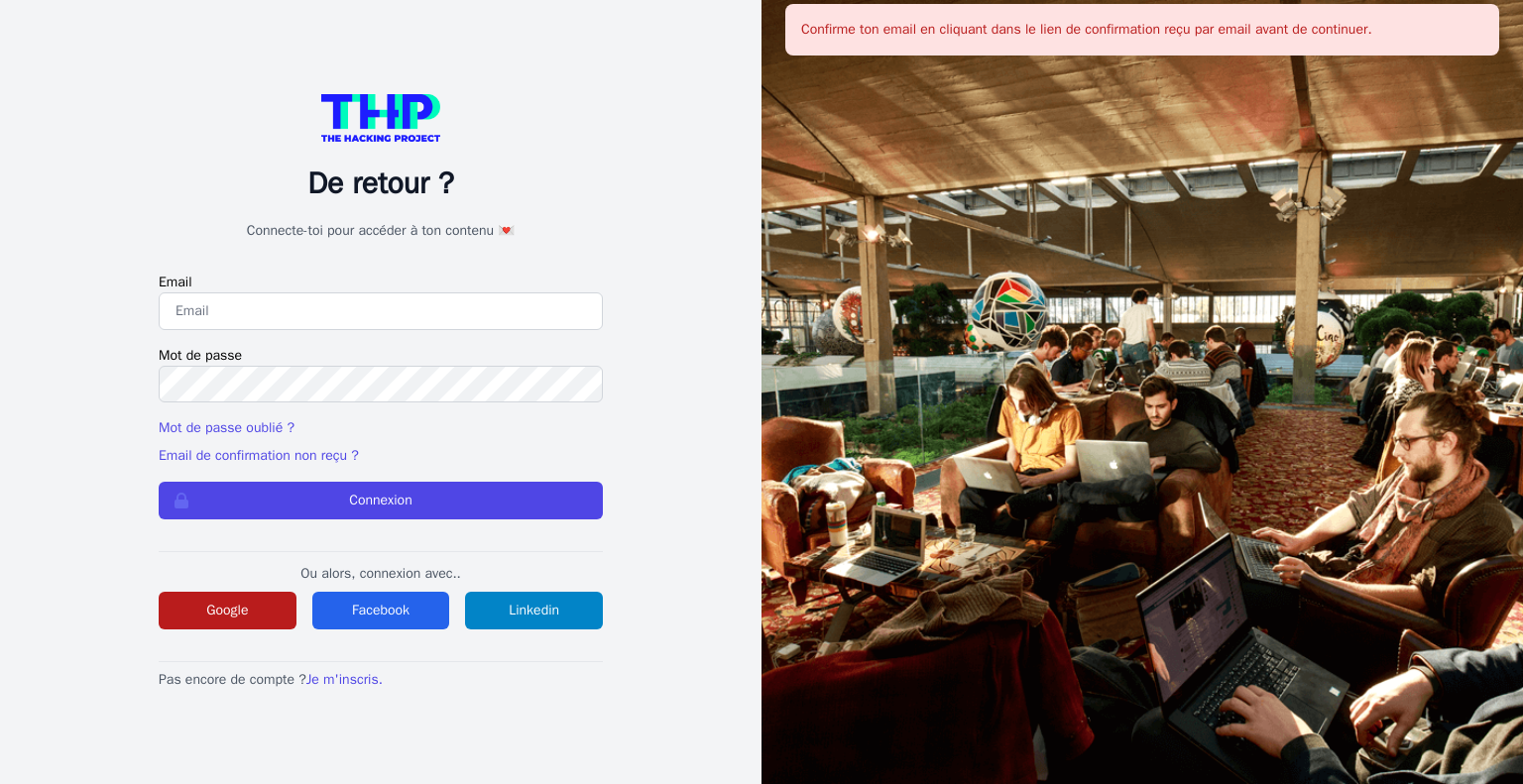type on "loubieregaetan@gmail.com" 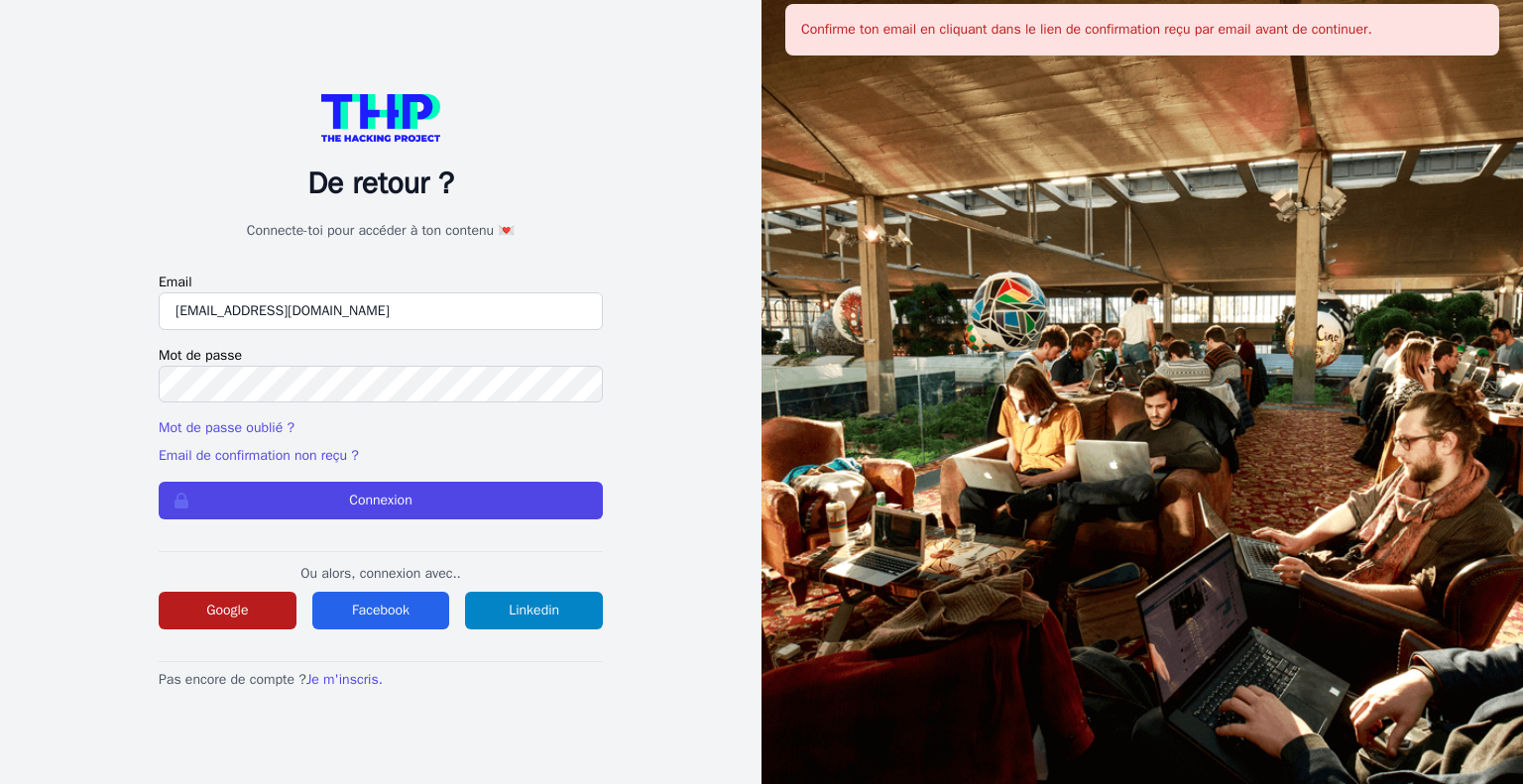 click on "Google" at bounding box center [227, 611] 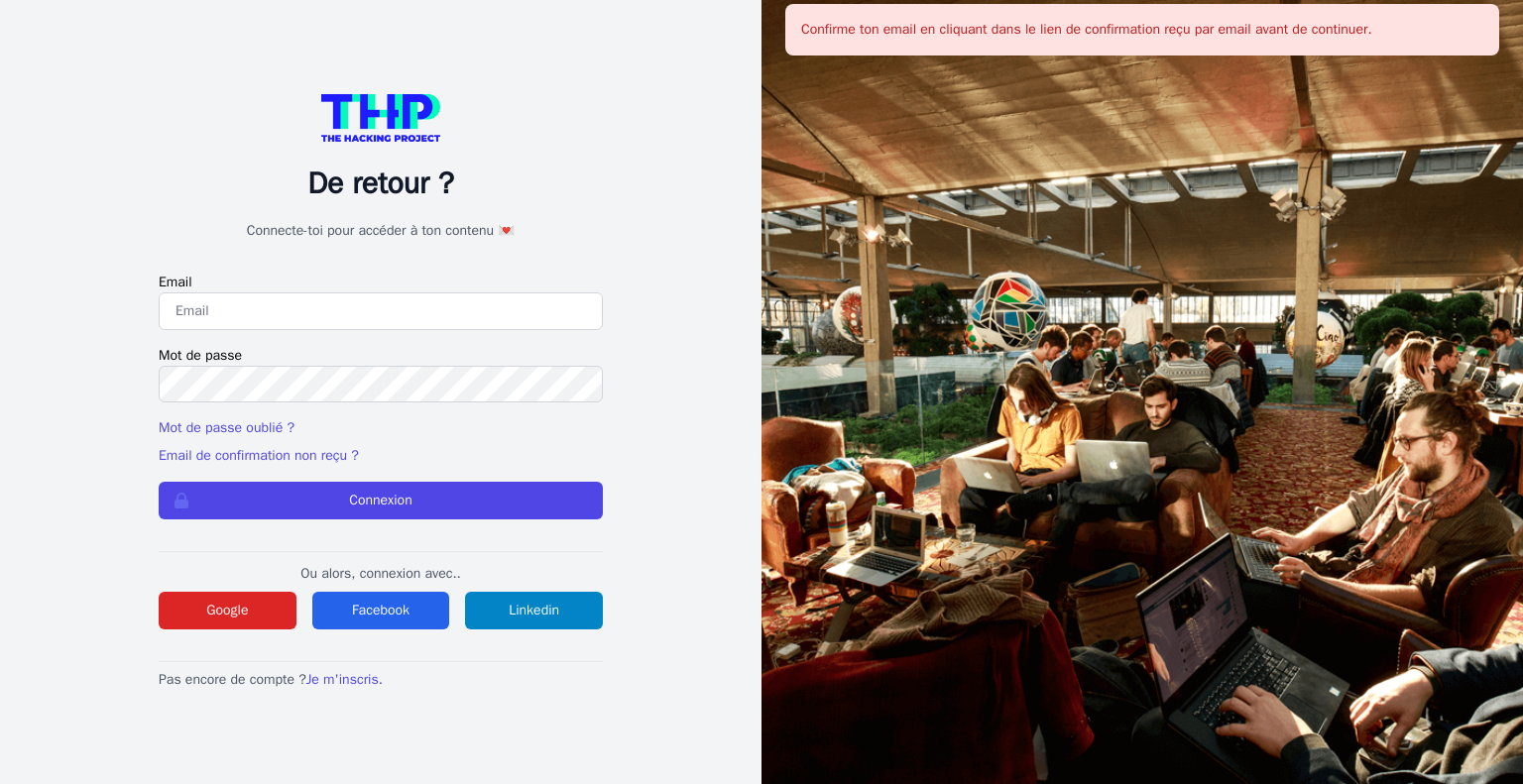 scroll, scrollTop: 0, scrollLeft: 0, axis: both 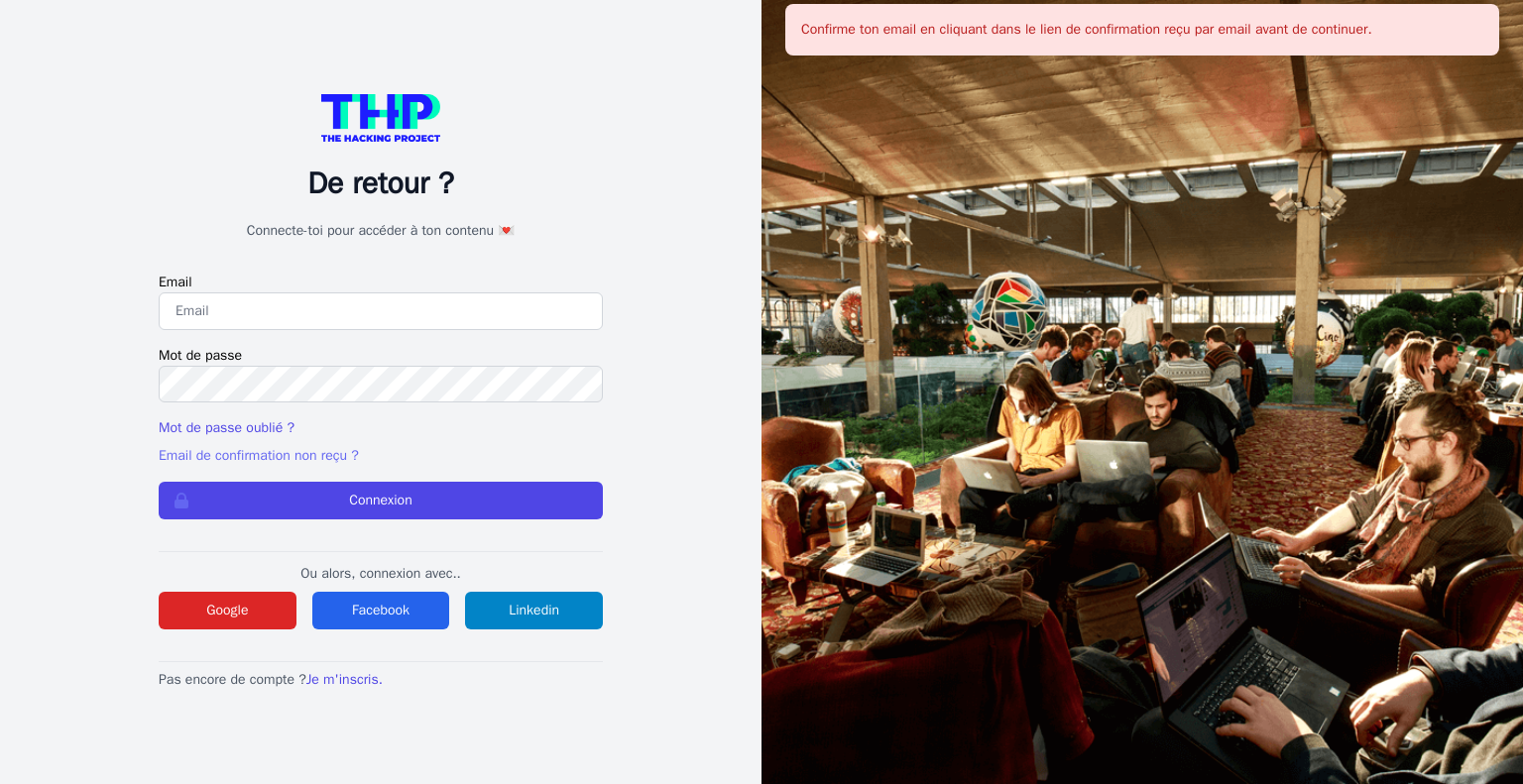 type on "loubieregaetan@gmail.com" 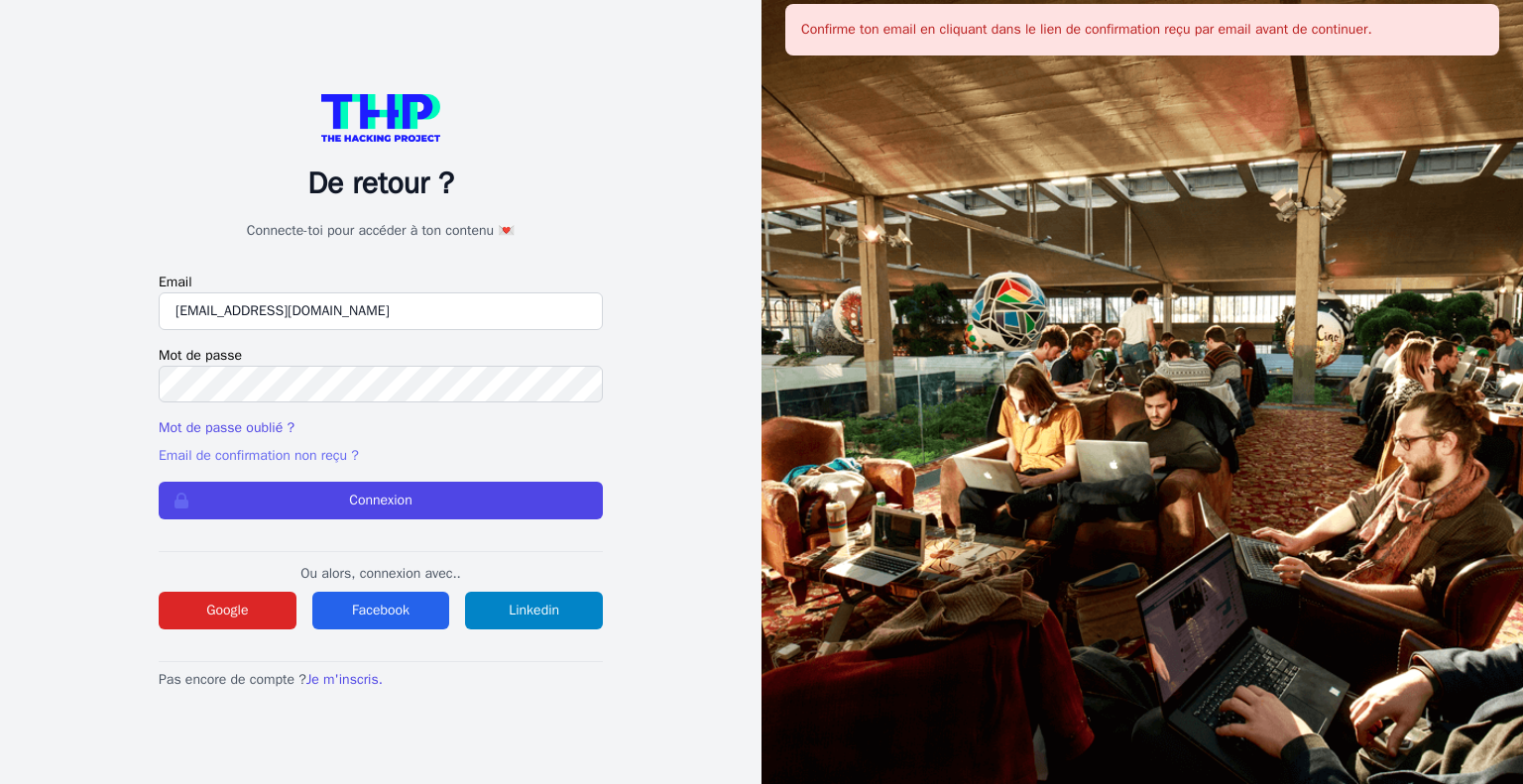 click on "Email de confirmation non reçu ?" at bounding box center [259, 455] 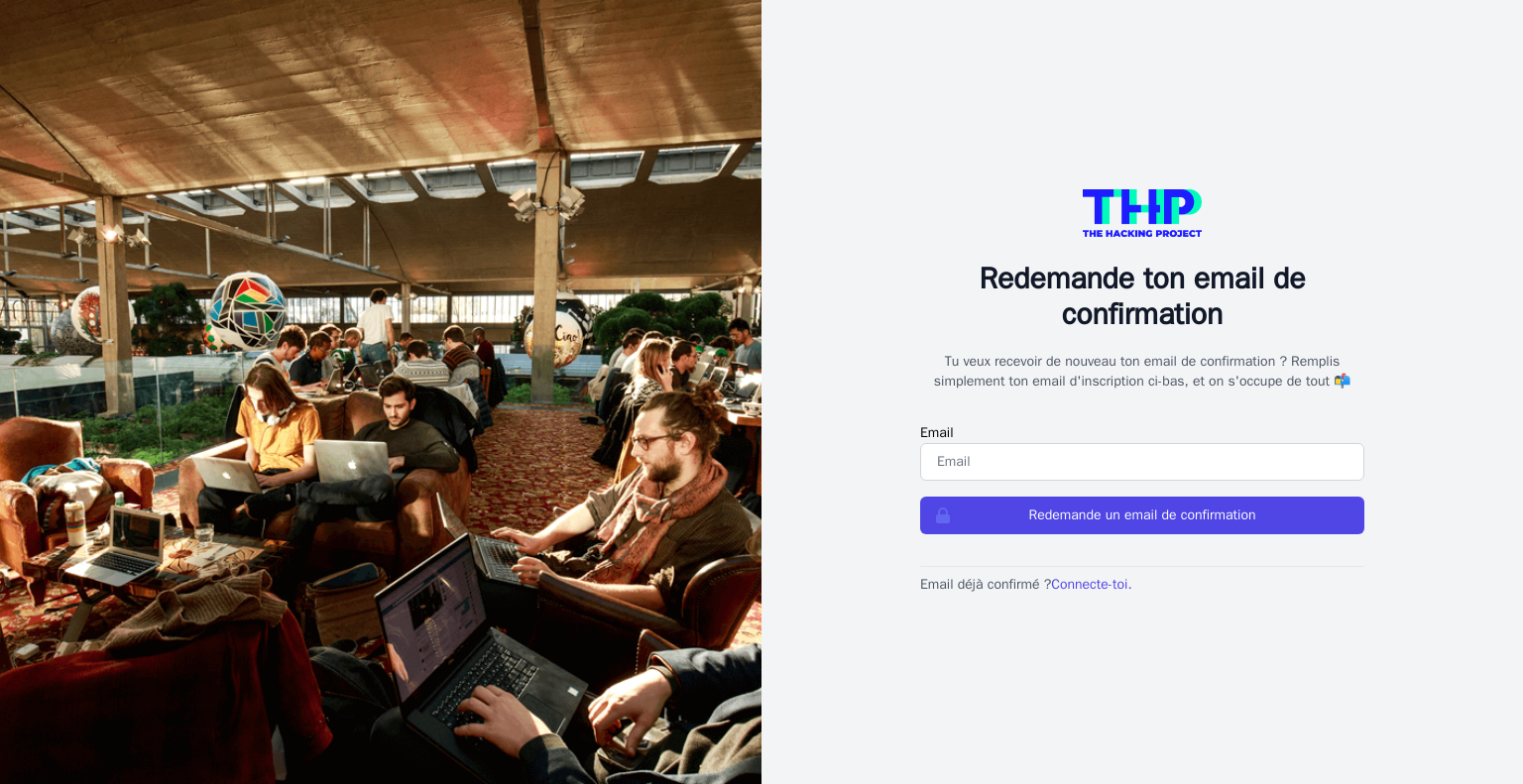 scroll, scrollTop: 0, scrollLeft: 0, axis: both 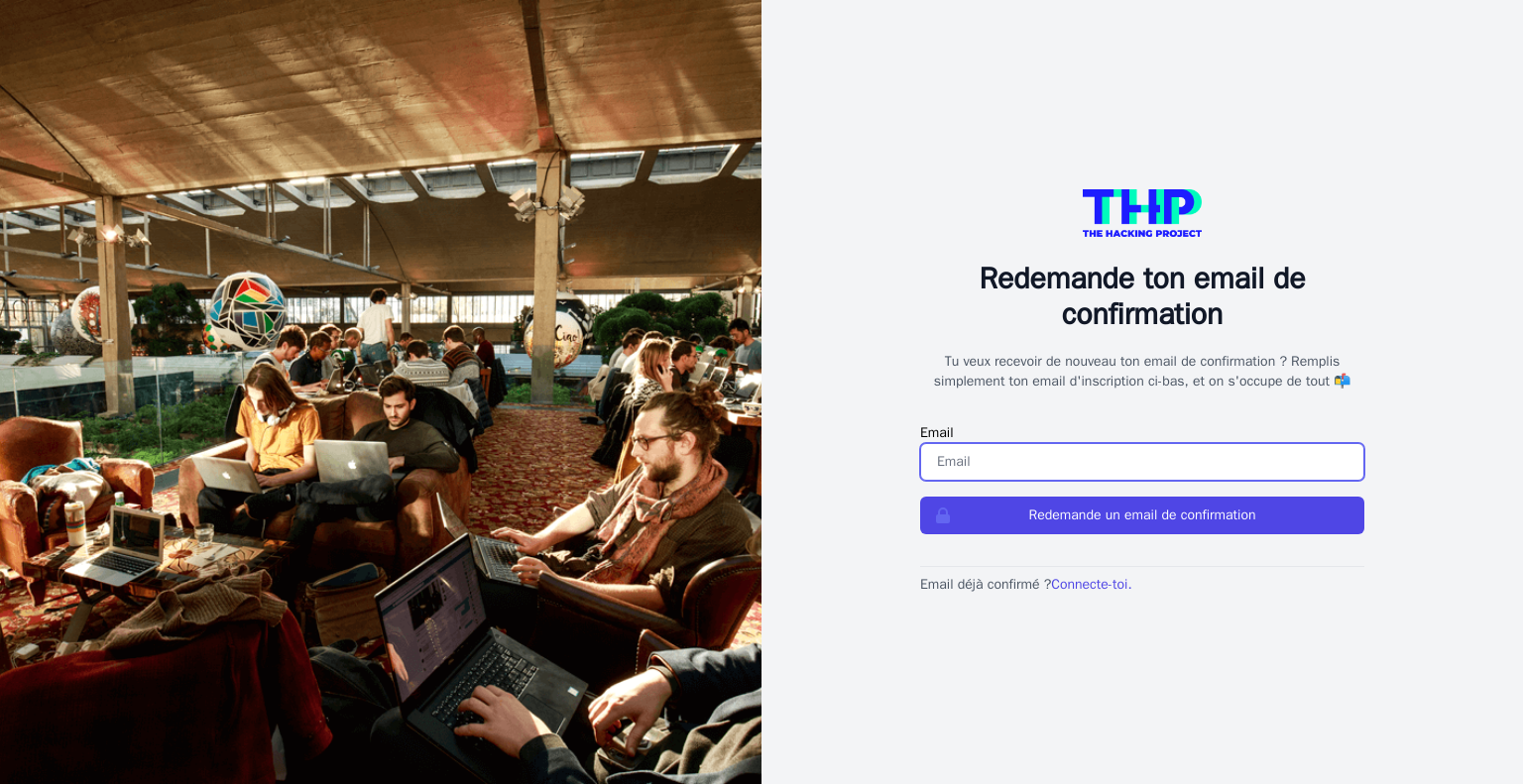 click at bounding box center [1142, 462] 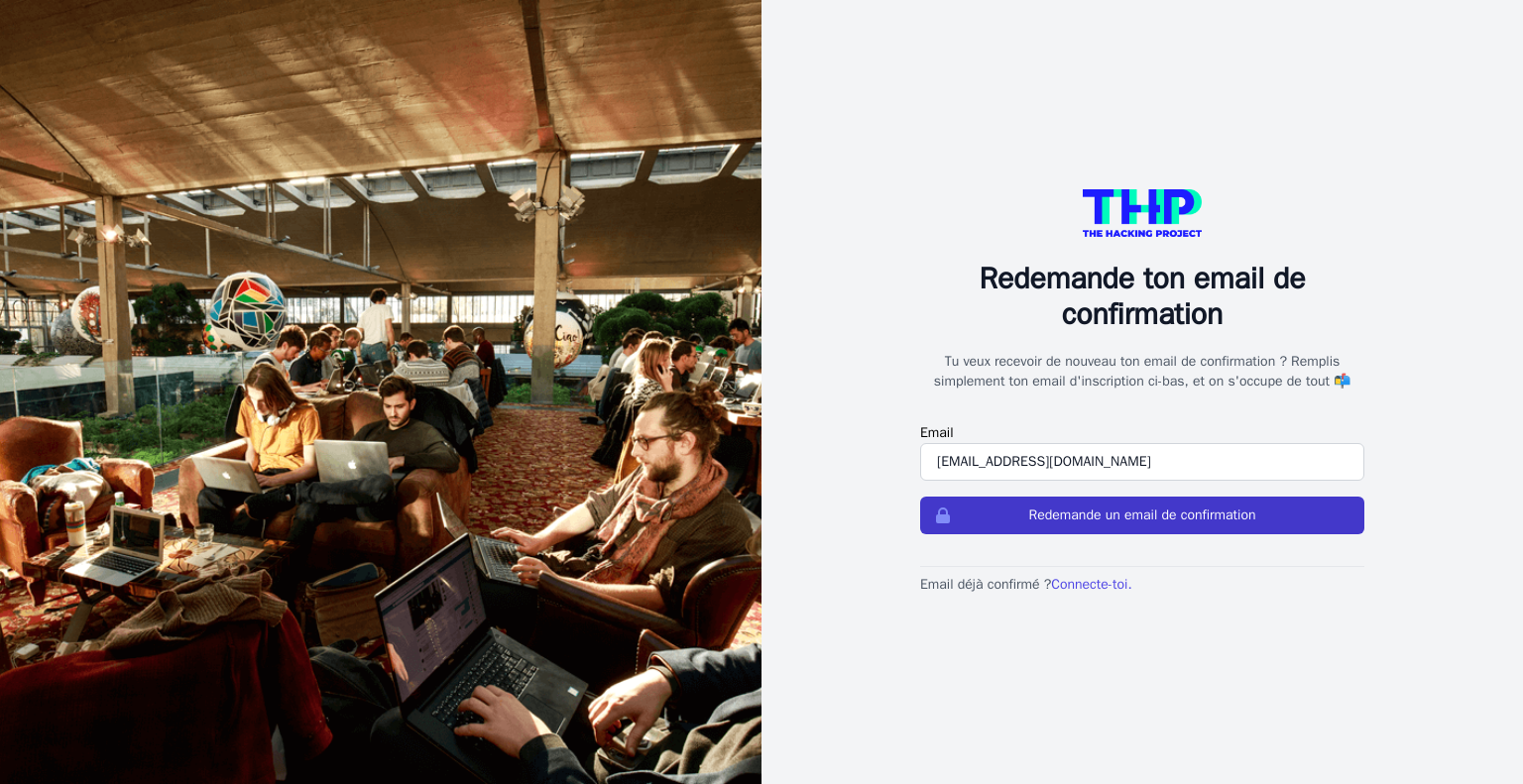 click on "Redemande un email de confirmation" at bounding box center [1142, 515] 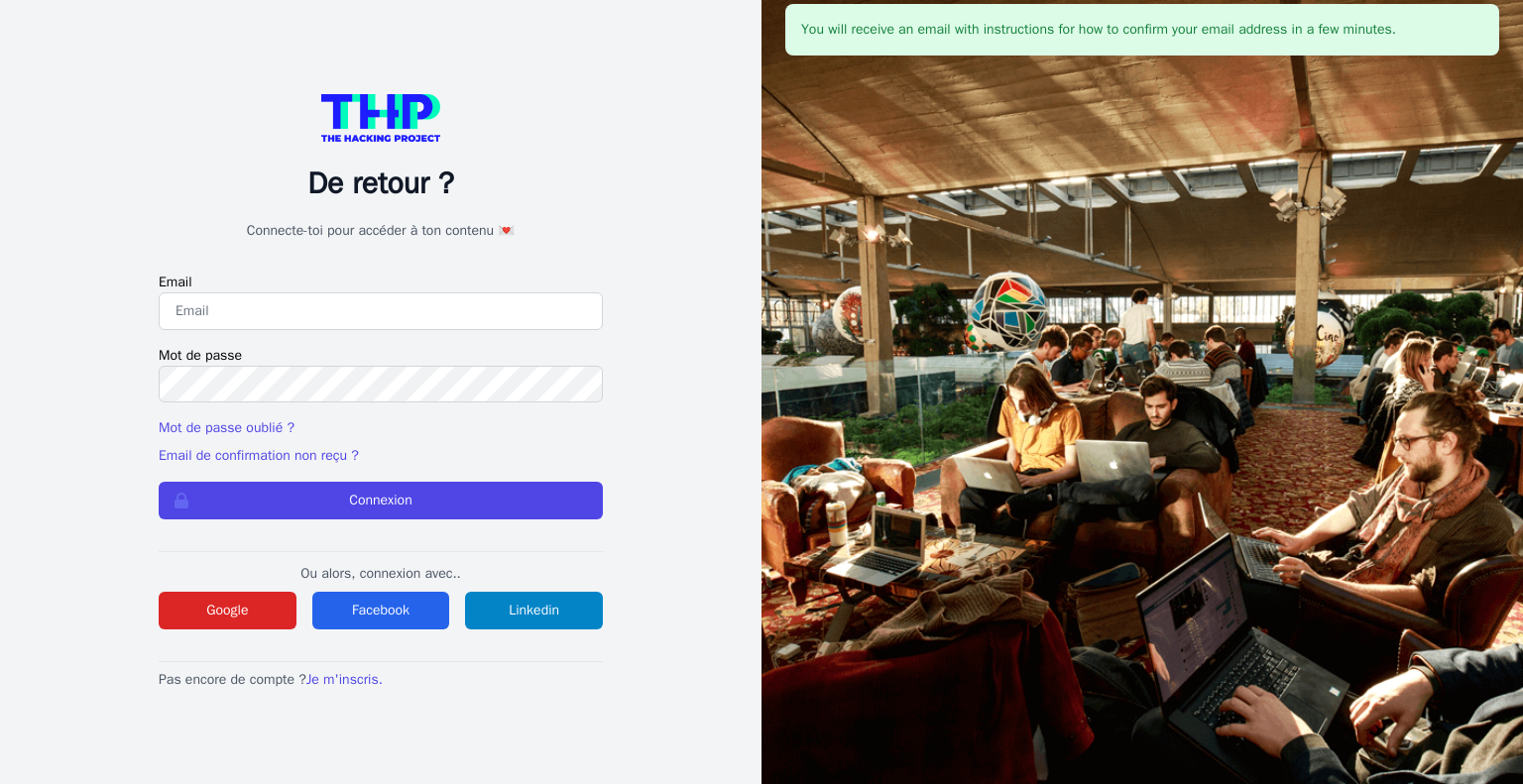 scroll, scrollTop: 0, scrollLeft: 0, axis: both 